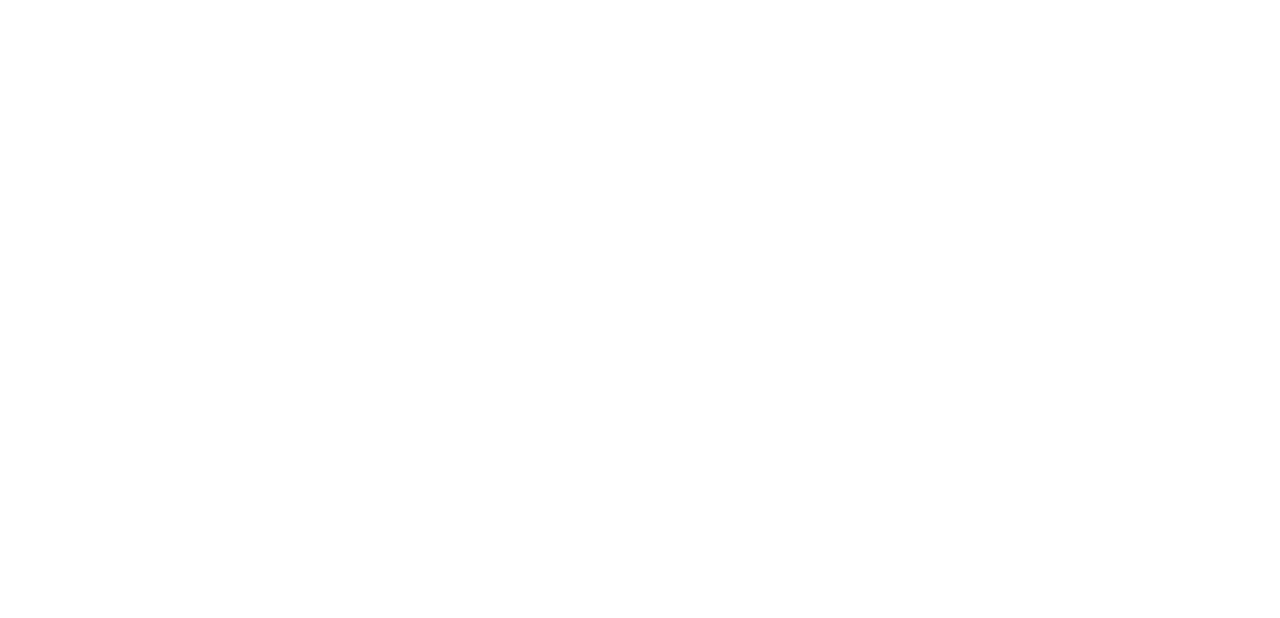 scroll, scrollTop: 0, scrollLeft: 0, axis: both 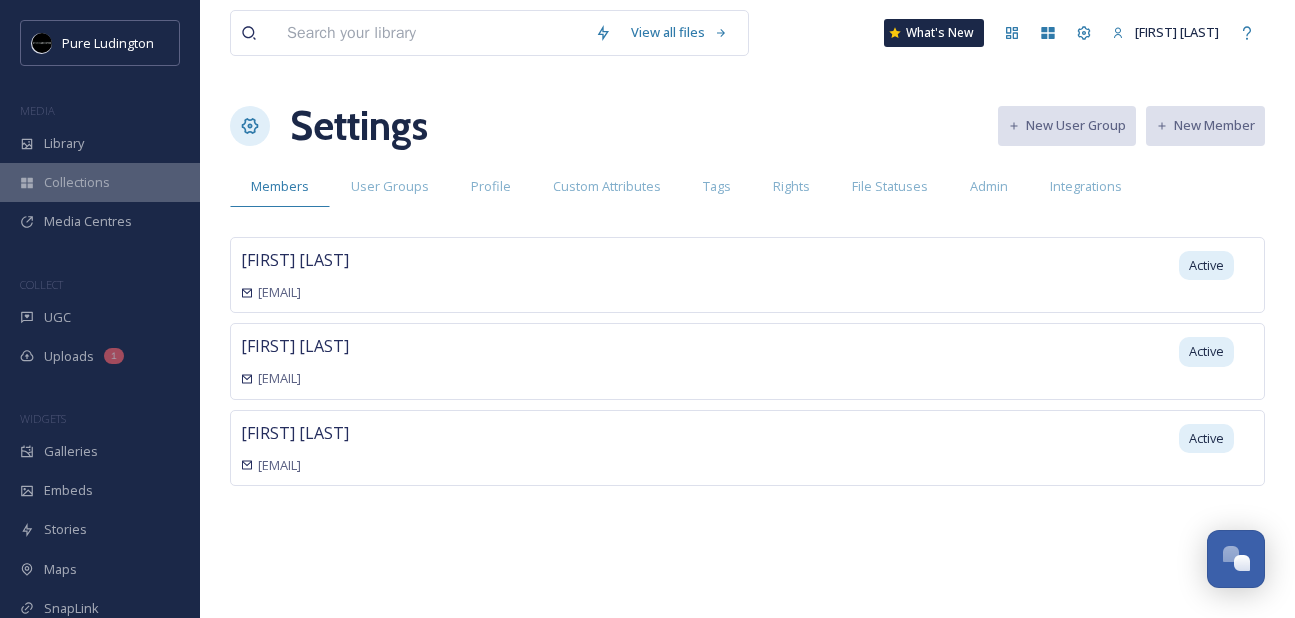 click on "Collections" at bounding box center [77, 182] 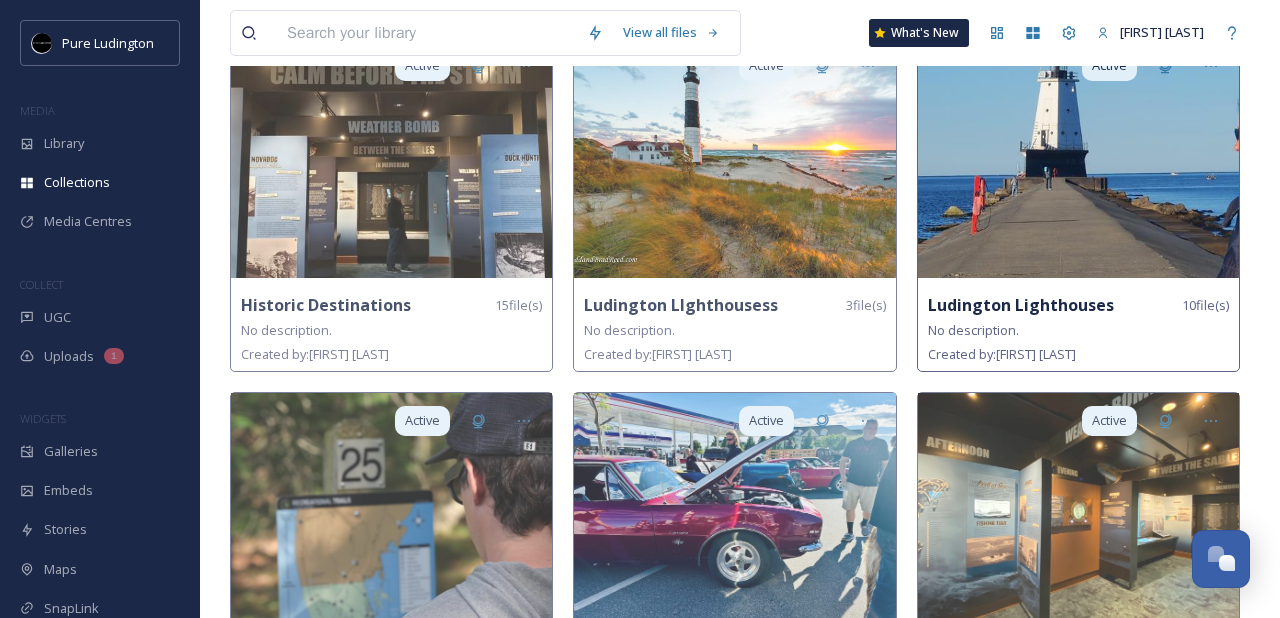 scroll, scrollTop: 439, scrollLeft: 0, axis: vertical 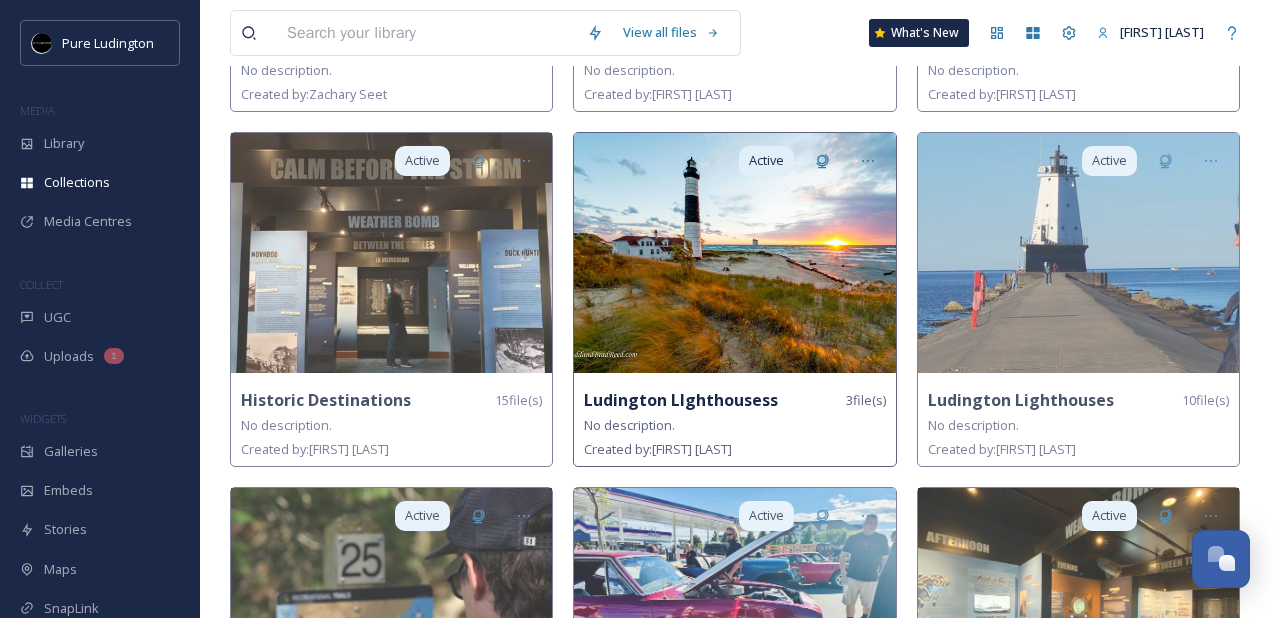 click on "No description." at bounding box center (734, 425) 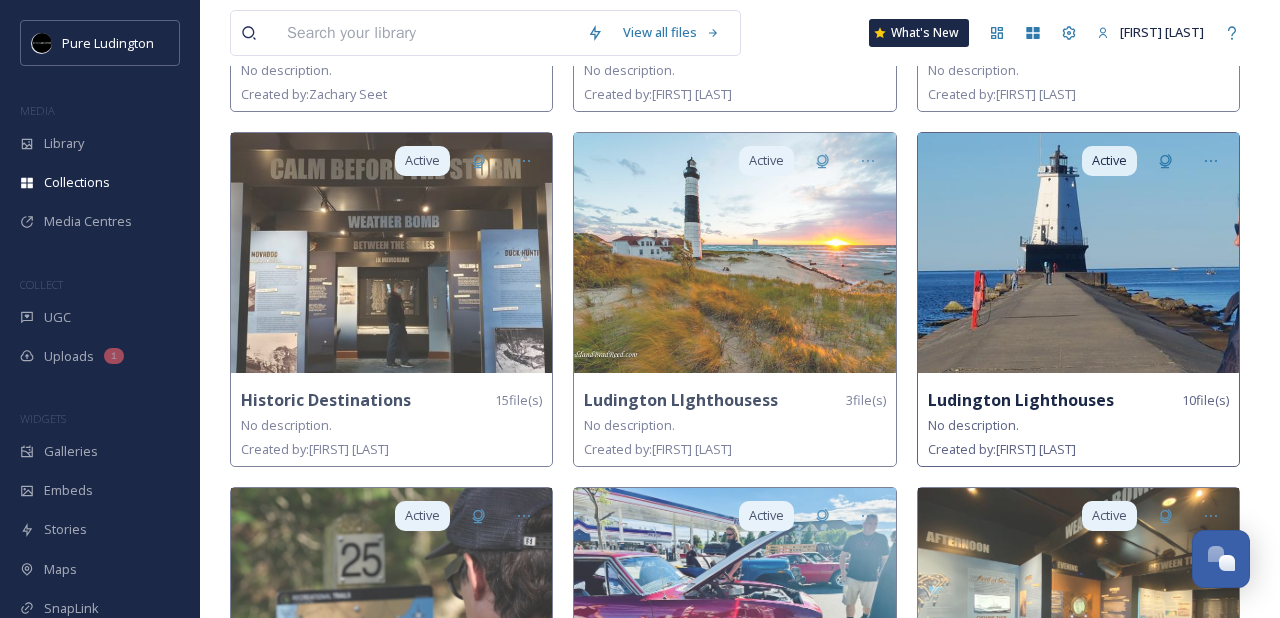 click on "Ludington Lighthouses" at bounding box center (1021, 400) 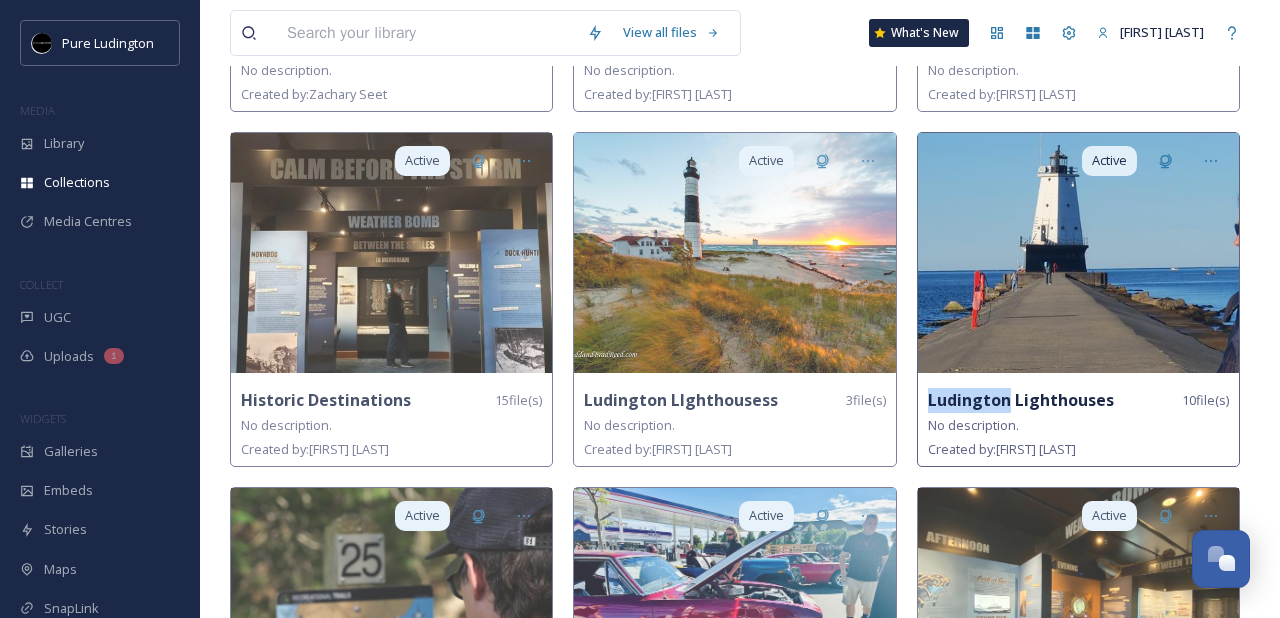 click on "Ludington Lighthouses" at bounding box center [1021, 400] 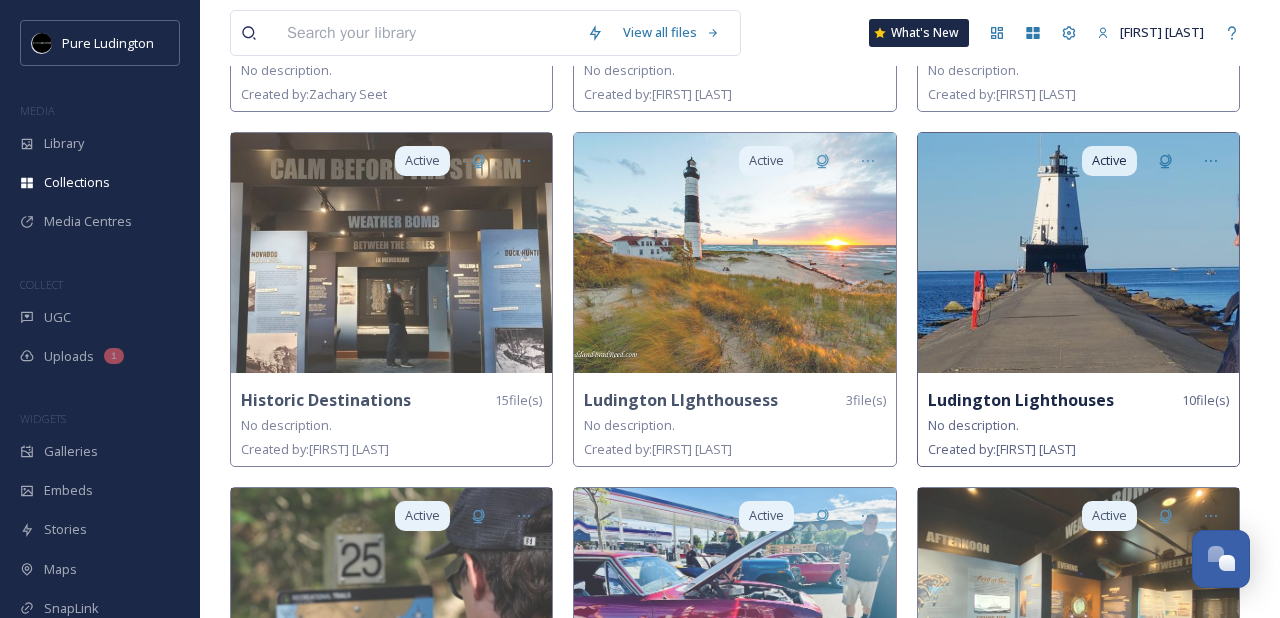click on "Ludington Lighthouses" at bounding box center (1021, 400) 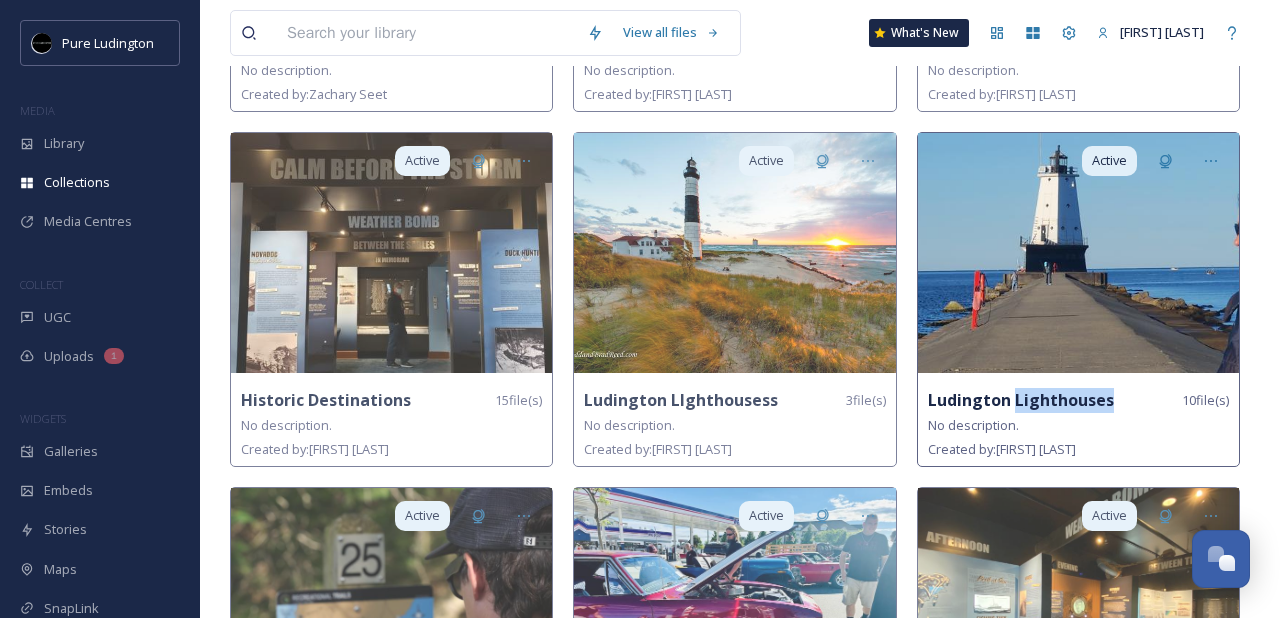 click on "Ludington Lighthouses" at bounding box center (1021, 400) 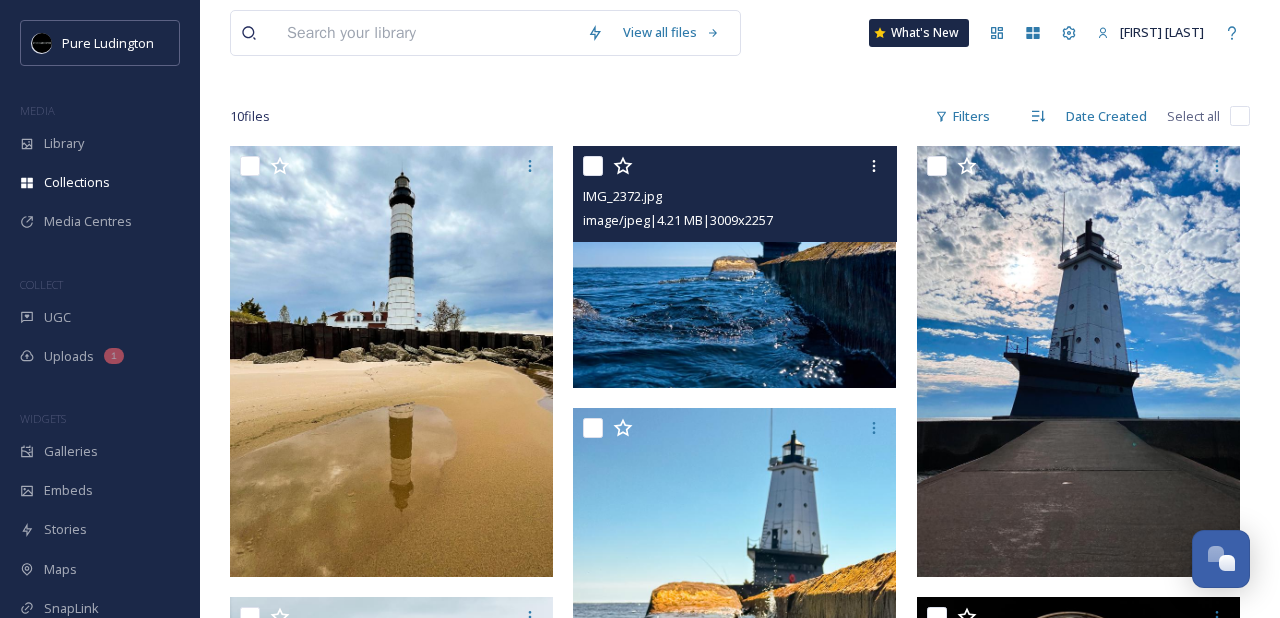 scroll, scrollTop: 140, scrollLeft: 0, axis: vertical 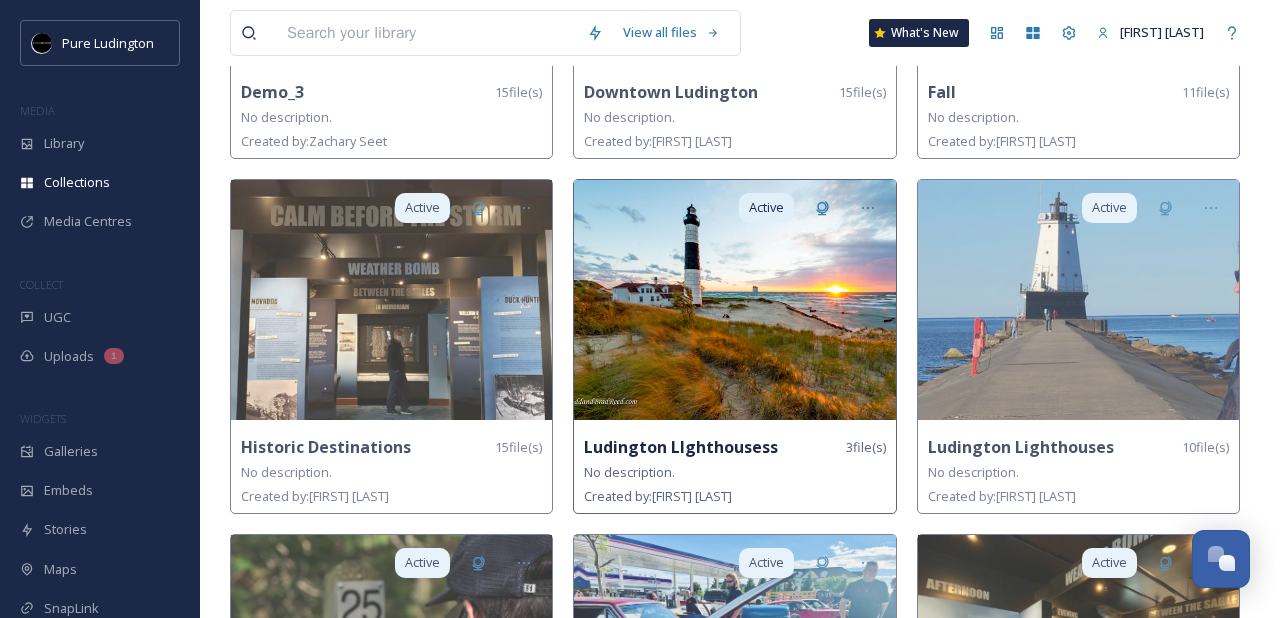 click at bounding box center [734, 300] 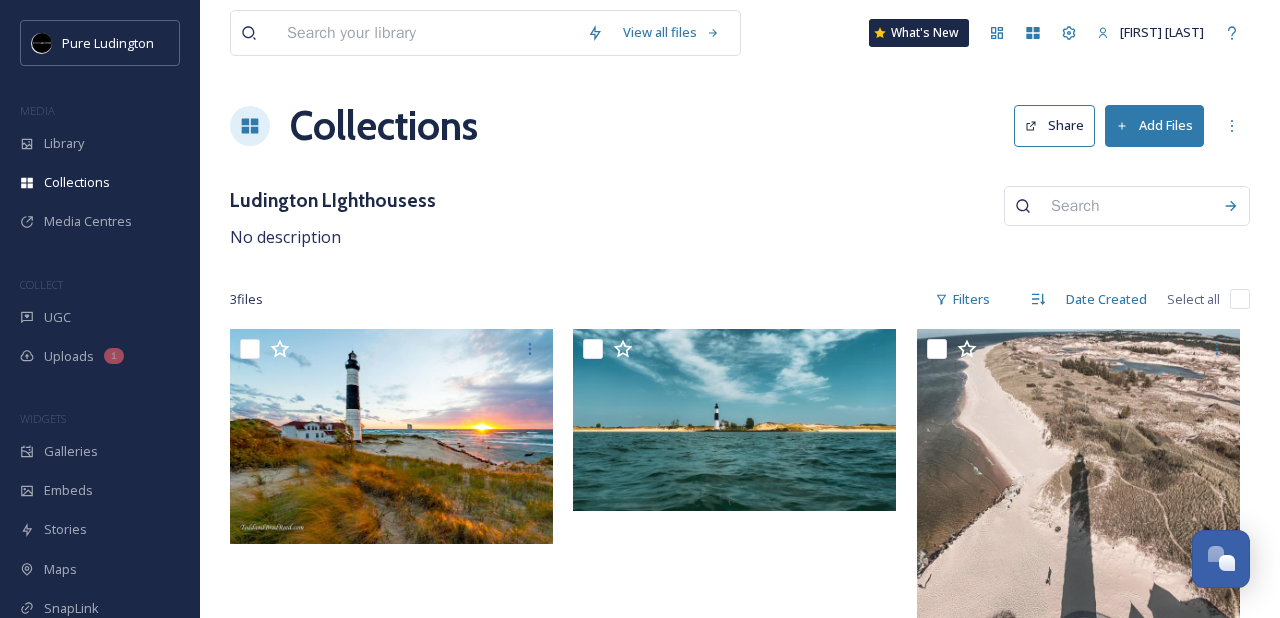 click on "View all files What's New [FIRST] [LAST] Collections Share Add Files [CITY] Lighthousess No description [NUMBER]  file s Filters Date Created Select all" at bounding box center (740, 369) 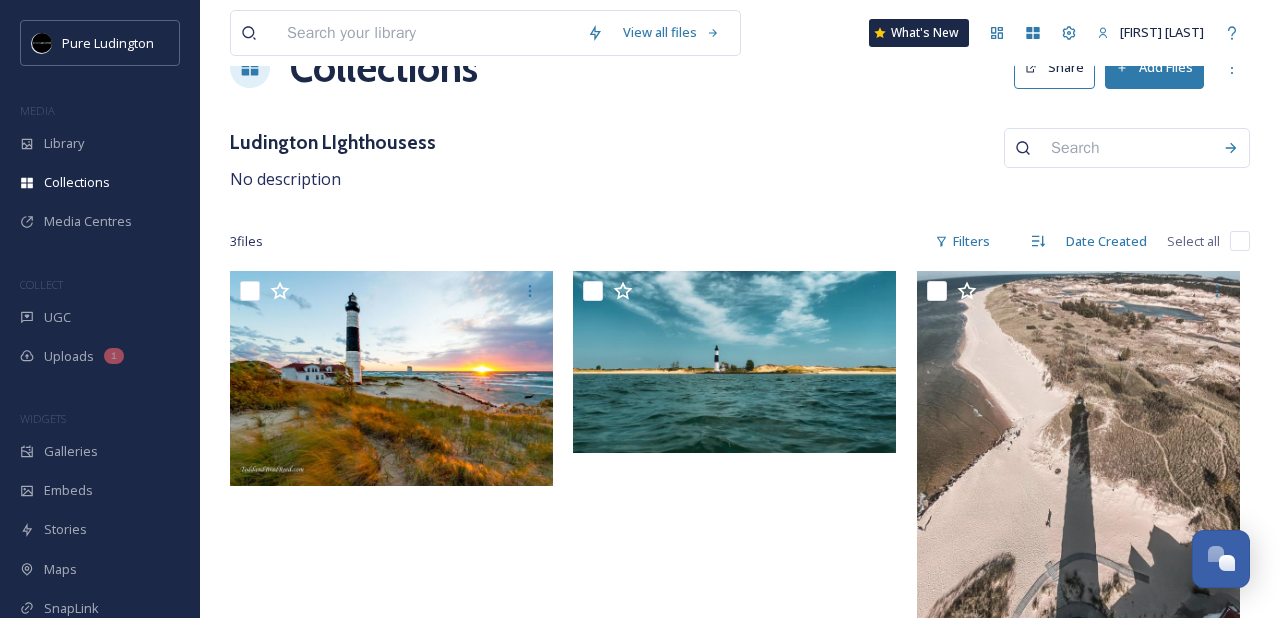 scroll, scrollTop: 118, scrollLeft: 0, axis: vertical 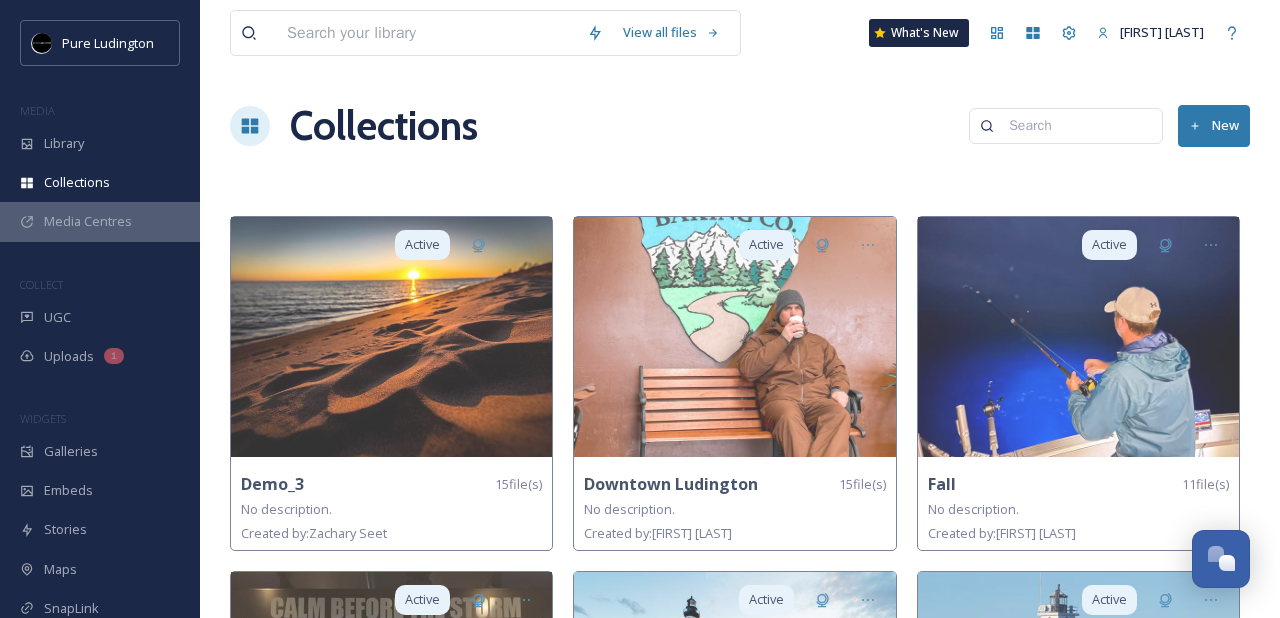 click on "Media Centres" at bounding box center [88, 221] 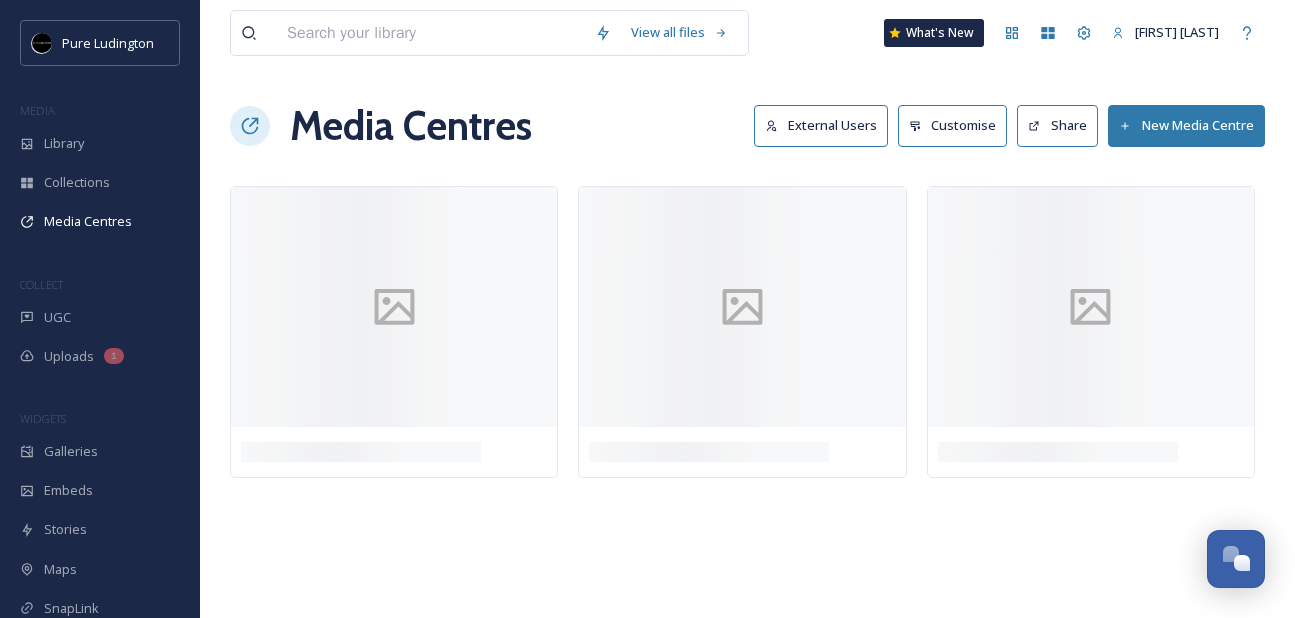 click on "Media Centres External Users Customise Share New Media Centre" at bounding box center [747, 126] 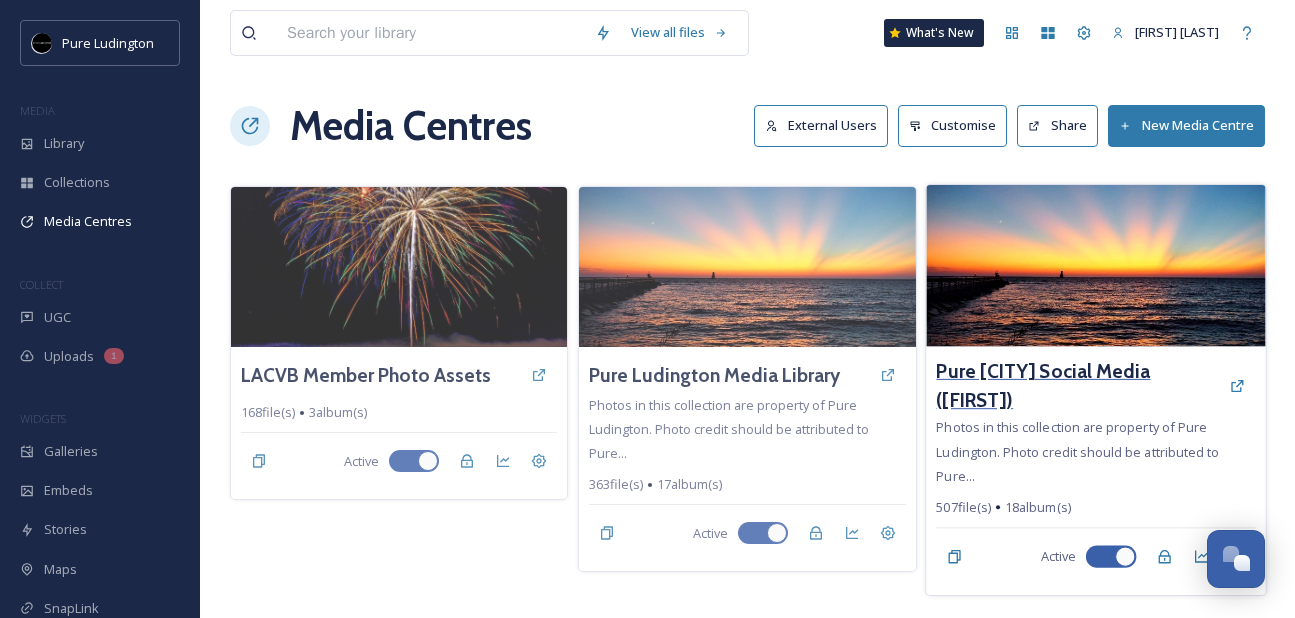 click on "Pure [CITY] Social Media ([FIRST])" at bounding box center (1077, 386) 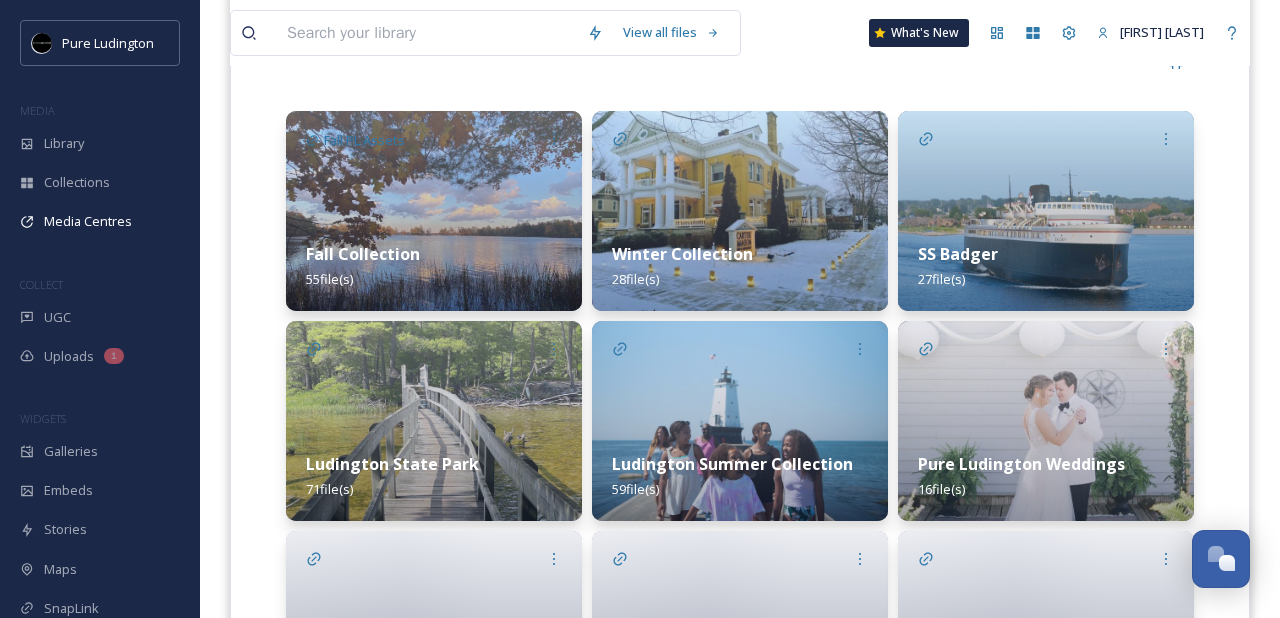 scroll, scrollTop: 727, scrollLeft: 0, axis: vertical 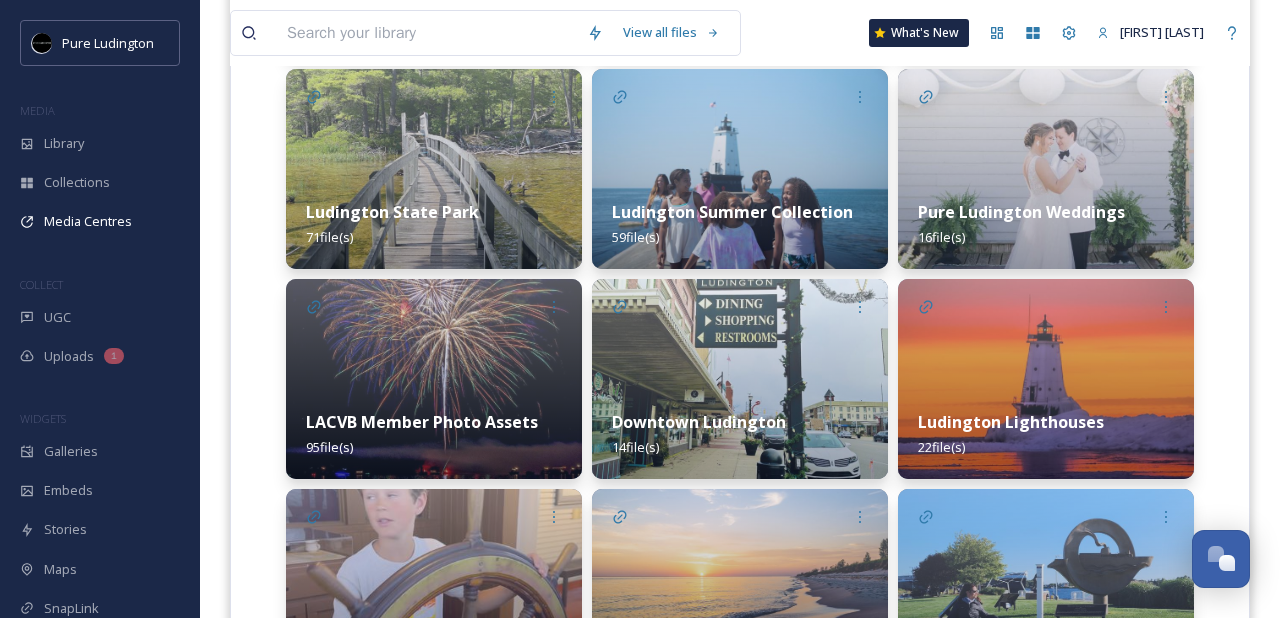 click on "Ludington Lighthouses" at bounding box center [1011, 422] 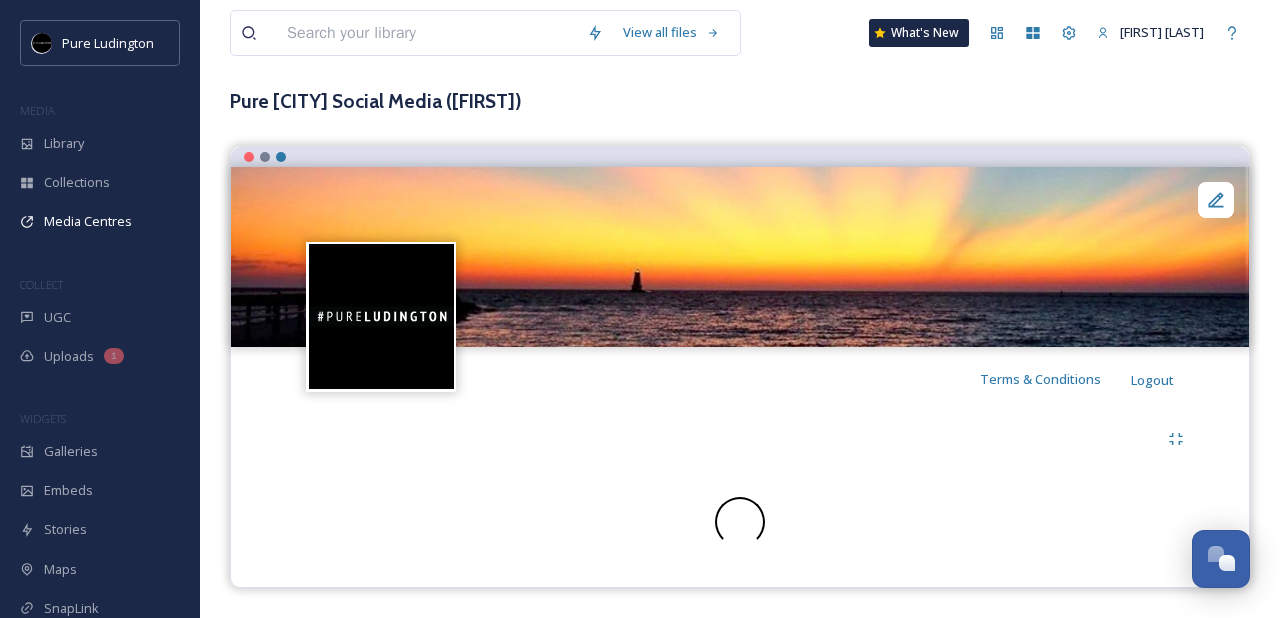 scroll, scrollTop: 0, scrollLeft: 0, axis: both 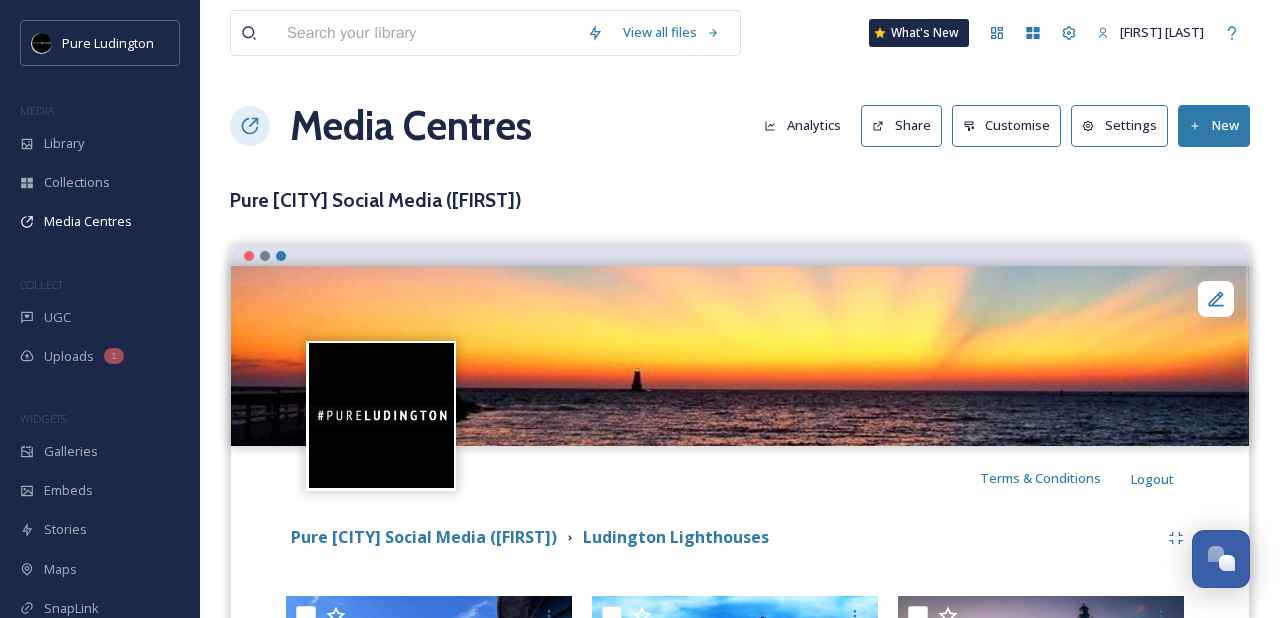 click on "Pure [CITY] Social Media ([FIRST])" at bounding box center (740, 200) 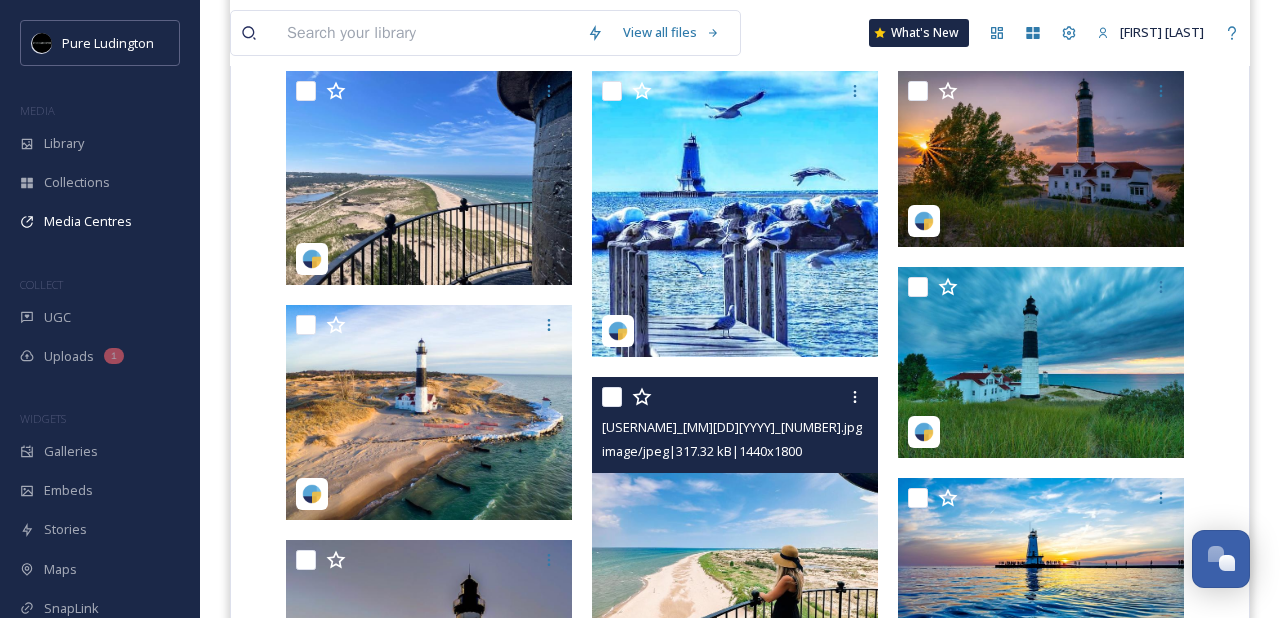 scroll, scrollTop: 530, scrollLeft: 0, axis: vertical 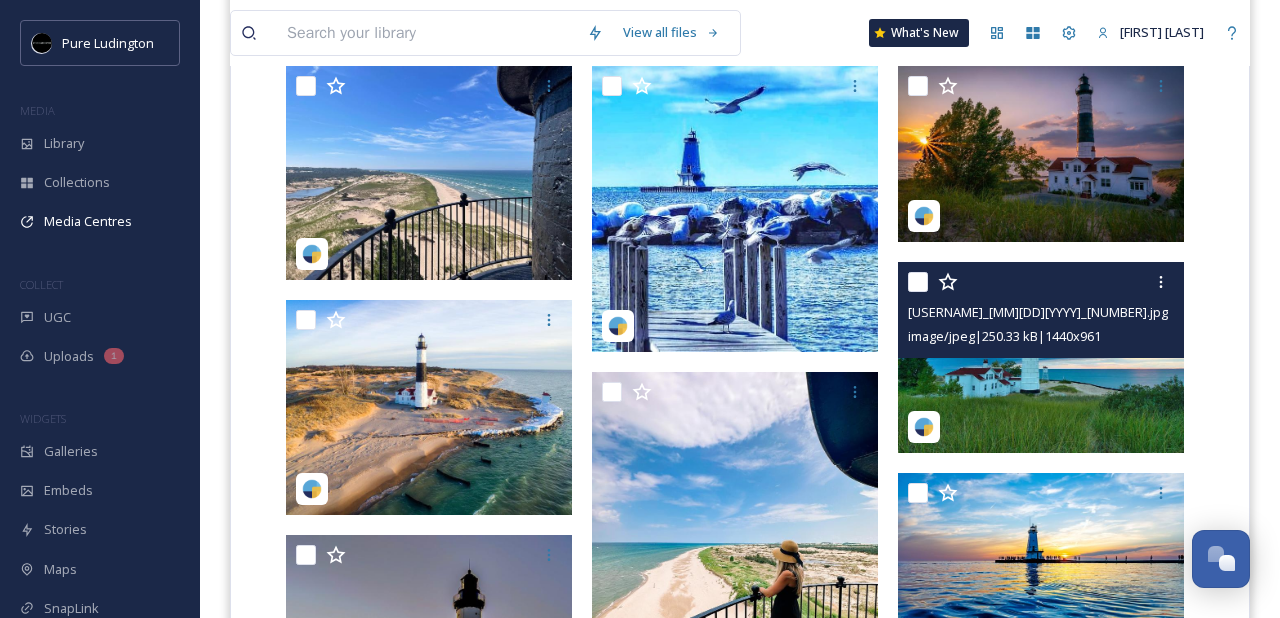 click at bounding box center (1041, 357) 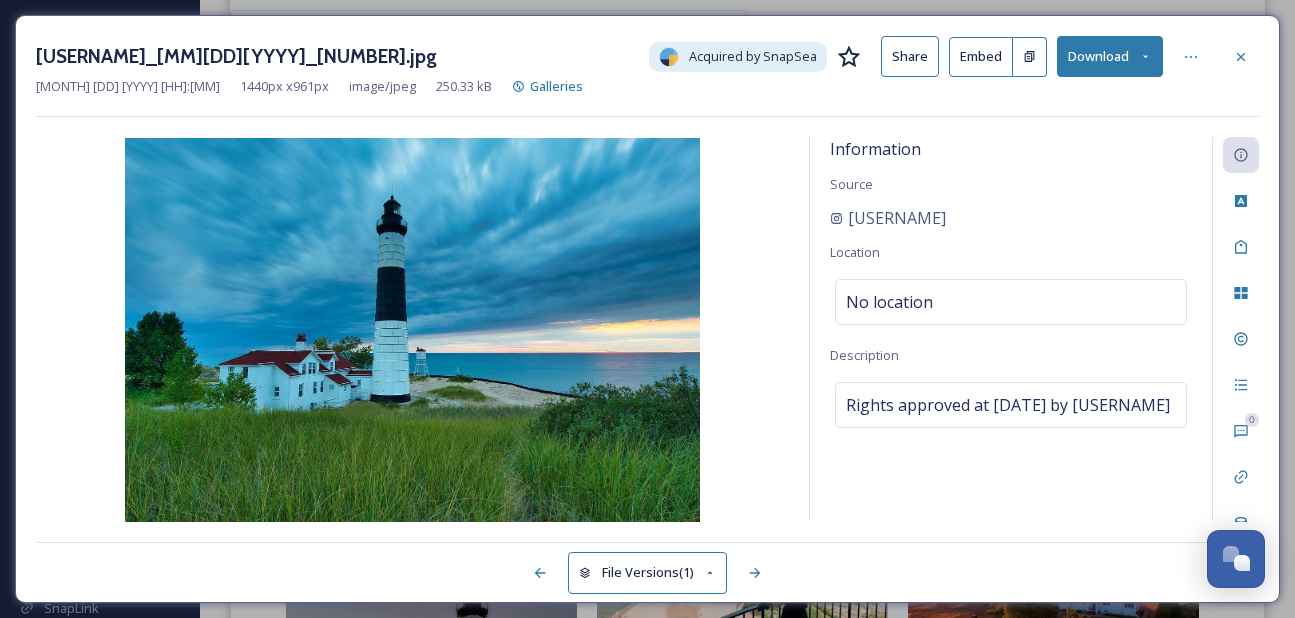 click on "Download" at bounding box center (1110, 56) 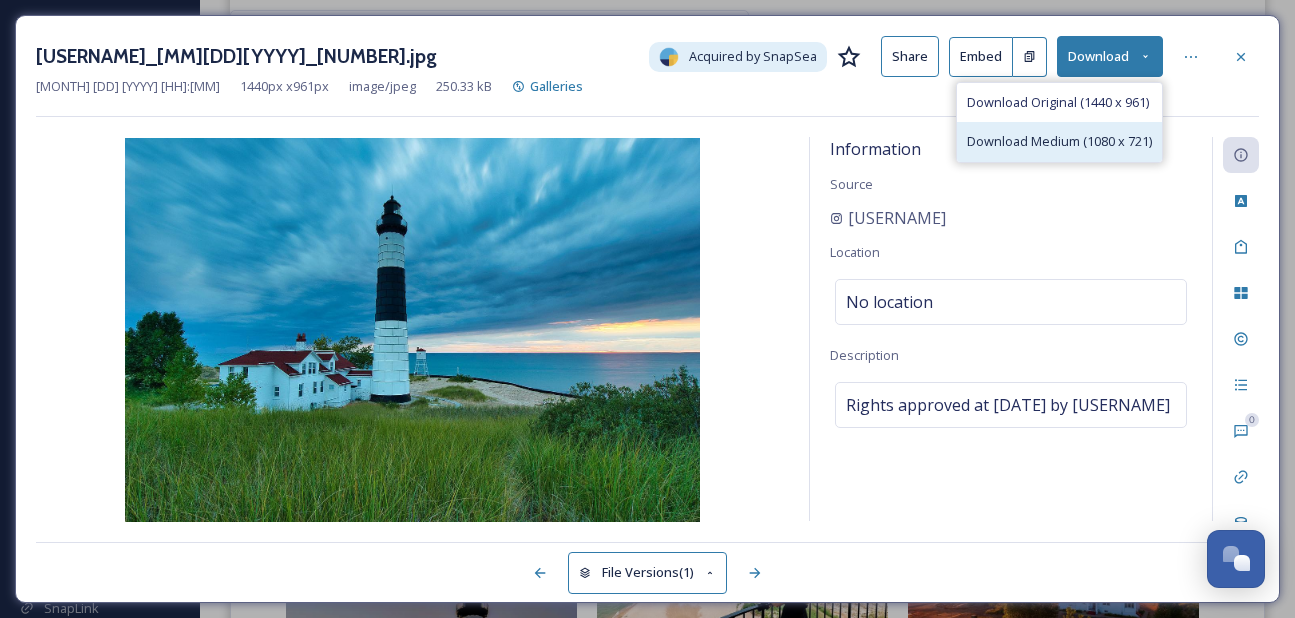 click on "Download Medium (1080 x 721)" at bounding box center [1059, 141] 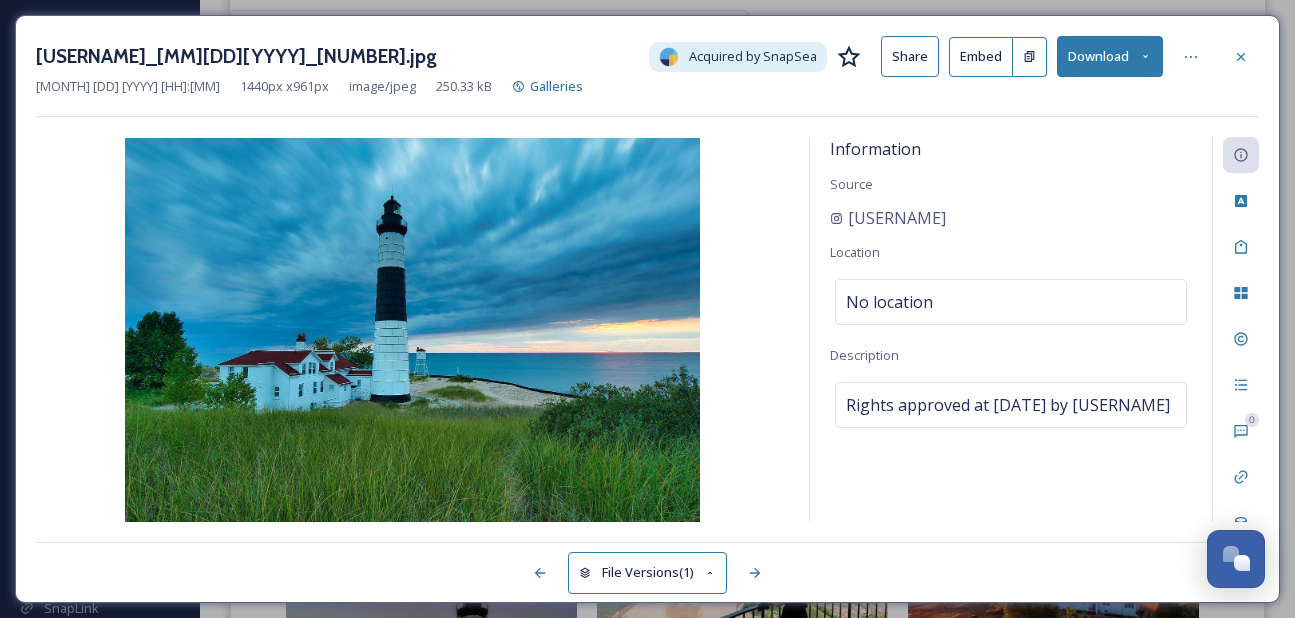 click on "Information Source [USERNAME] Location No location Description Rights approved at [DATE] by [USERNAME] [NUMBER] [NUMBER]" at bounding box center [647, 329] 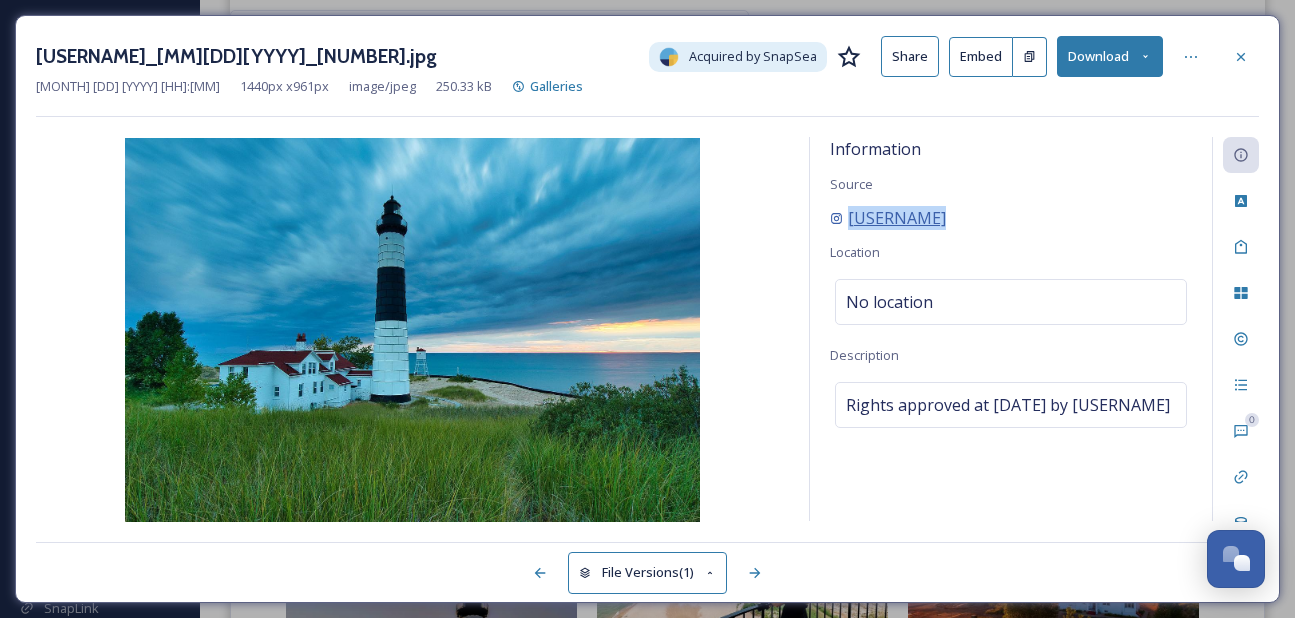 drag, startPoint x: 964, startPoint y: 207, endPoint x: 850, endPoint y: 211, distance: 114.07015 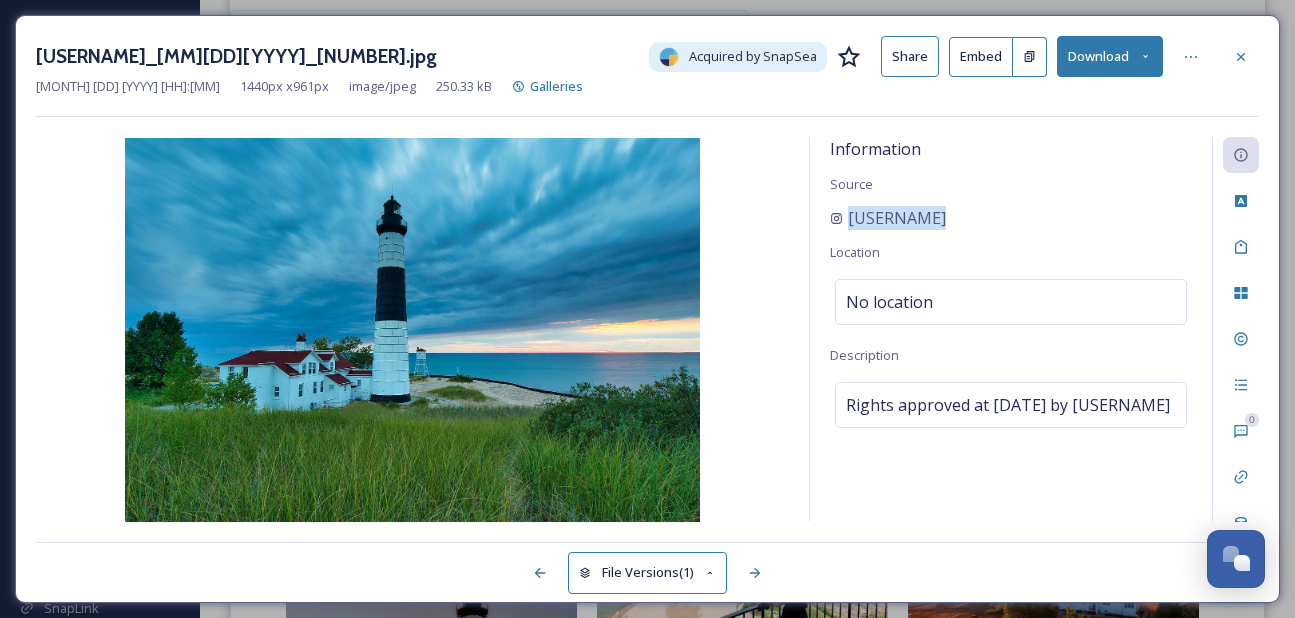 copy on "[USERNAME]" 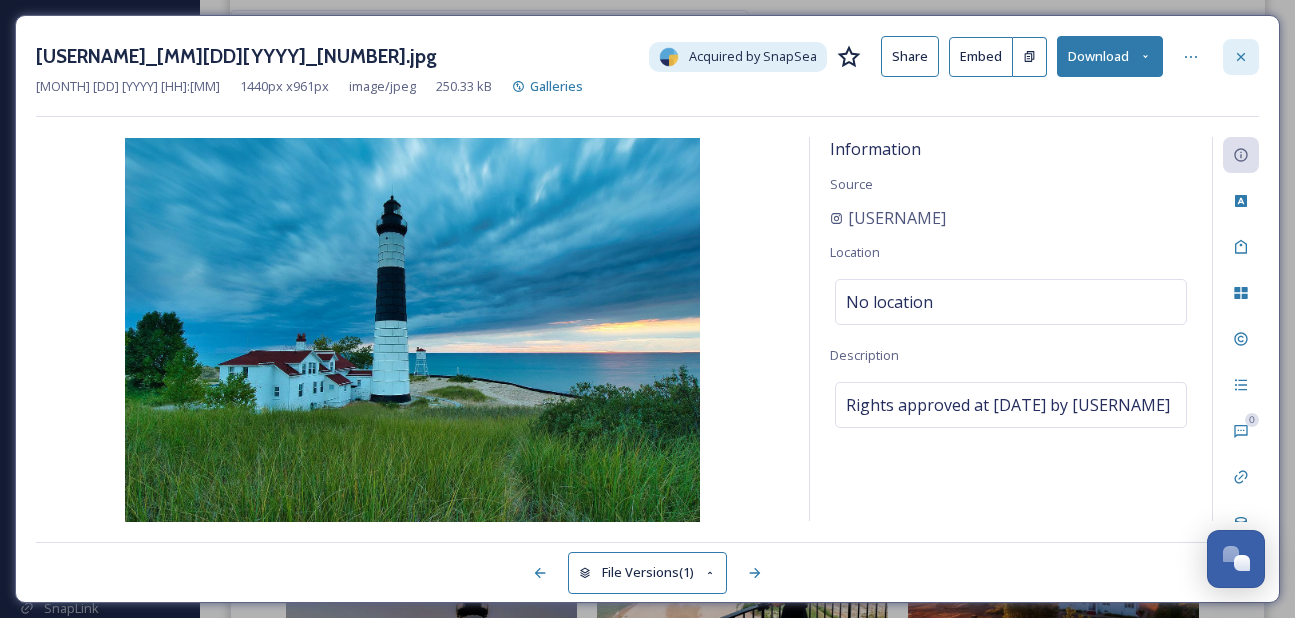 click 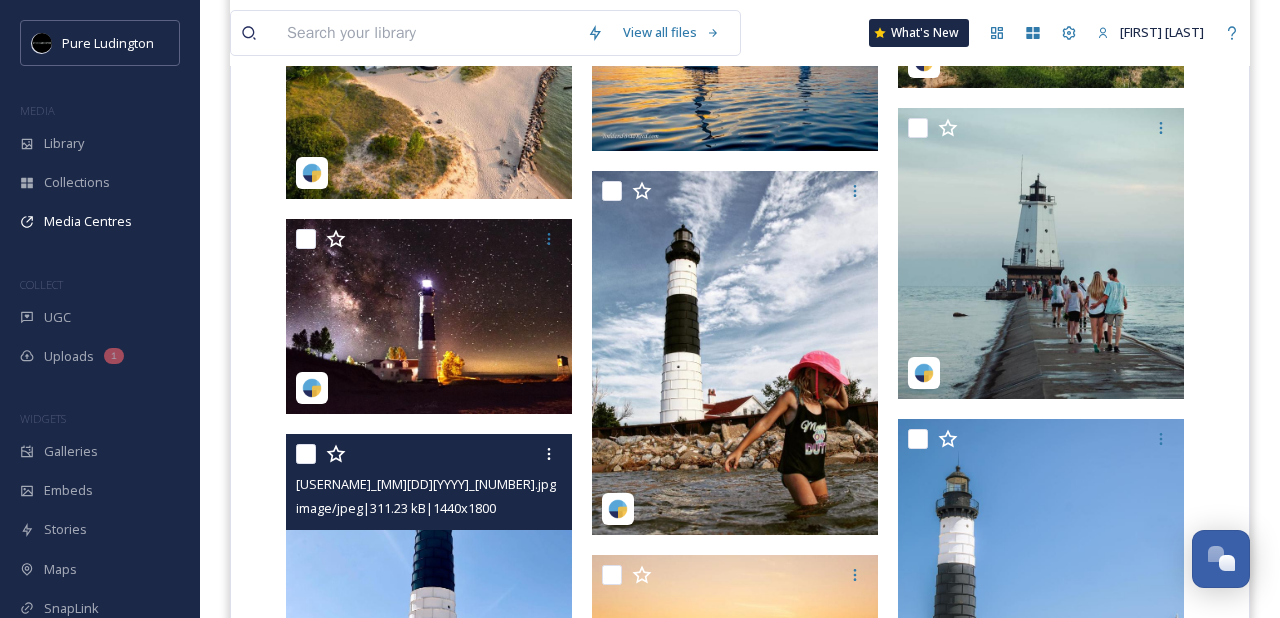 scroll, scrollTop: 1757, scrollLeft: 0, axis: vertical 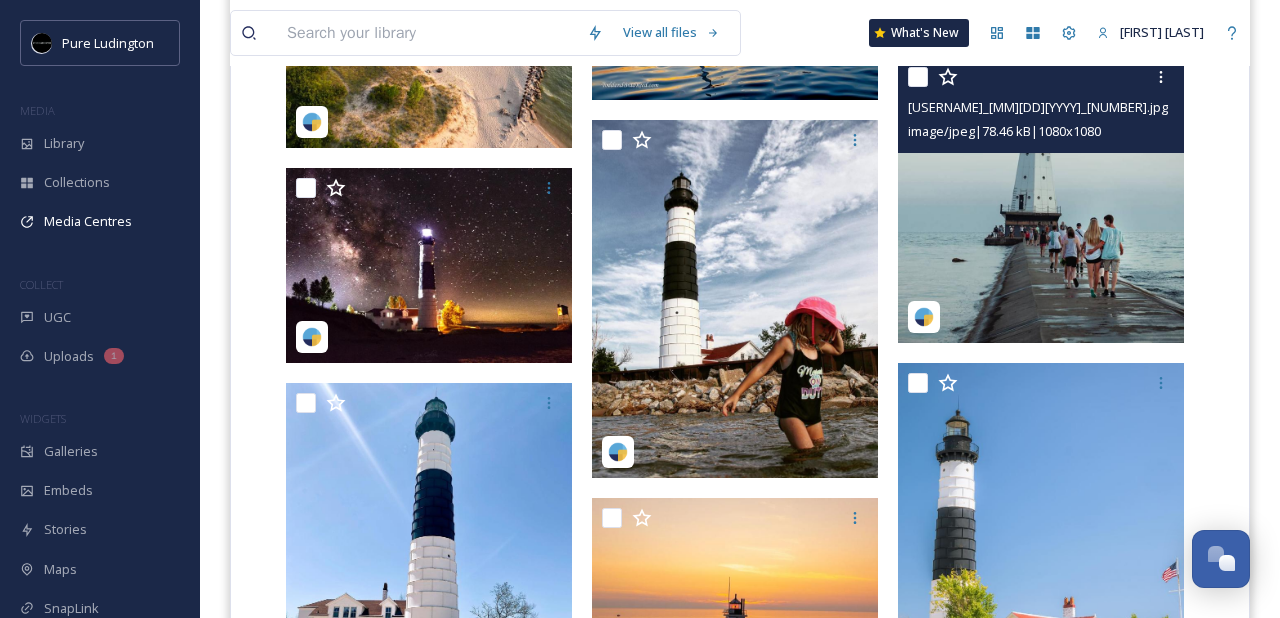 click at bounding box center (1041, 200) 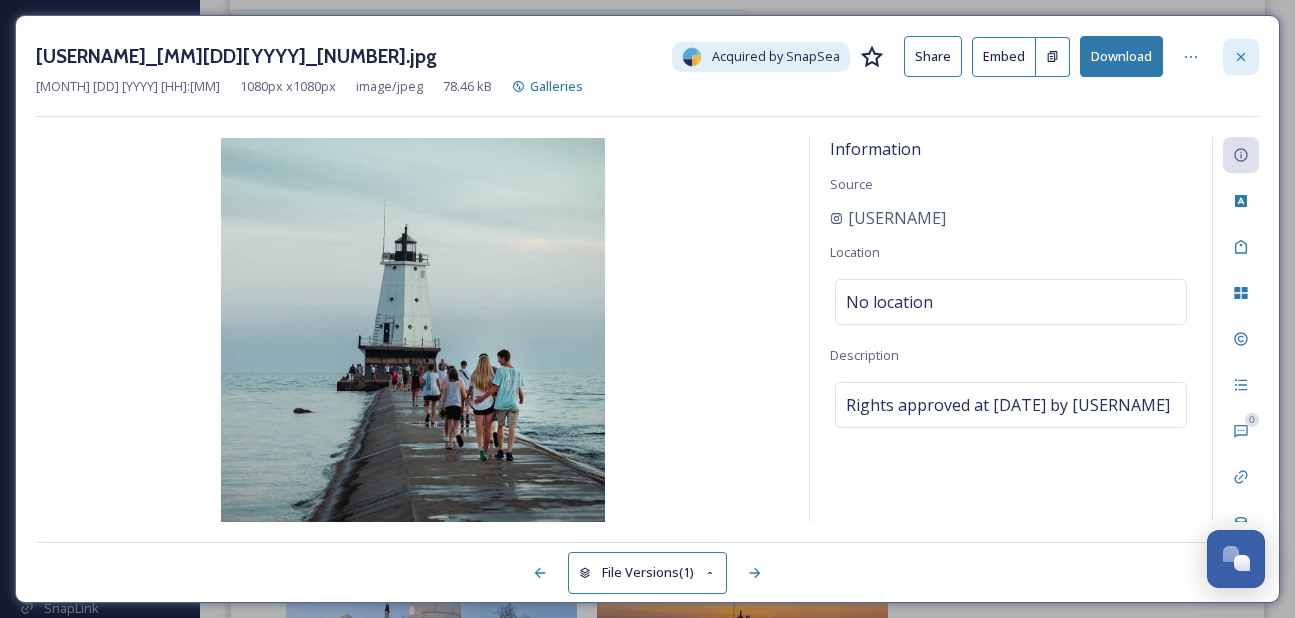 click 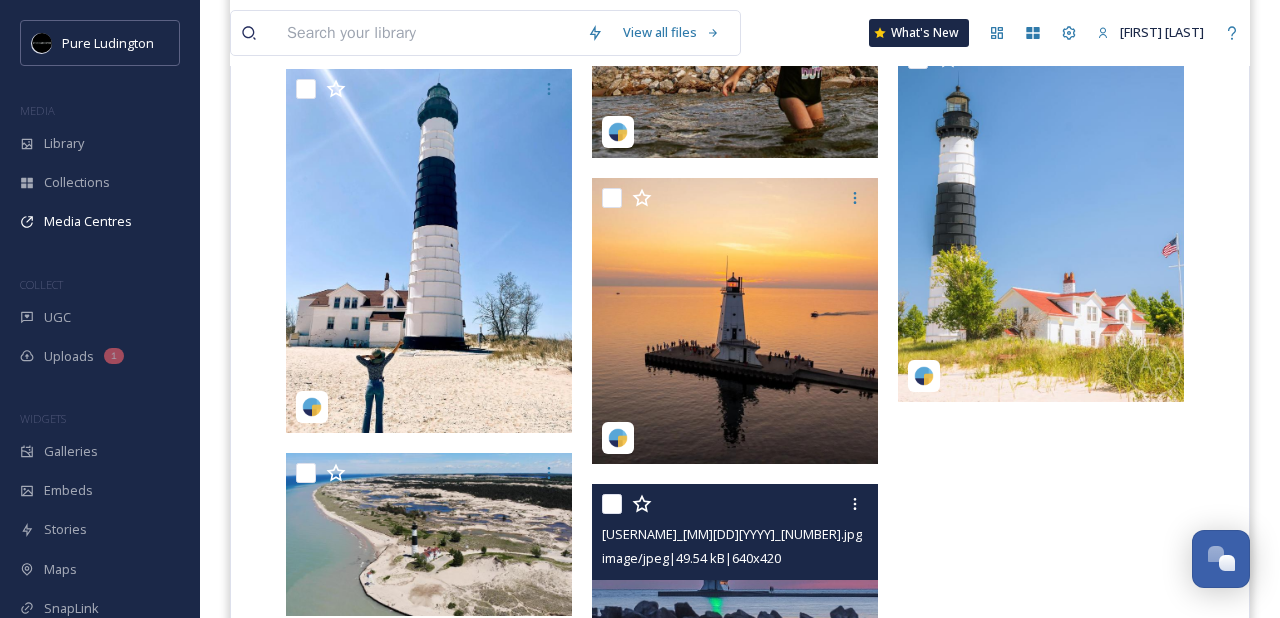 scroll, scrollTop: 2184, scrollLeft: 0, axis: vertical 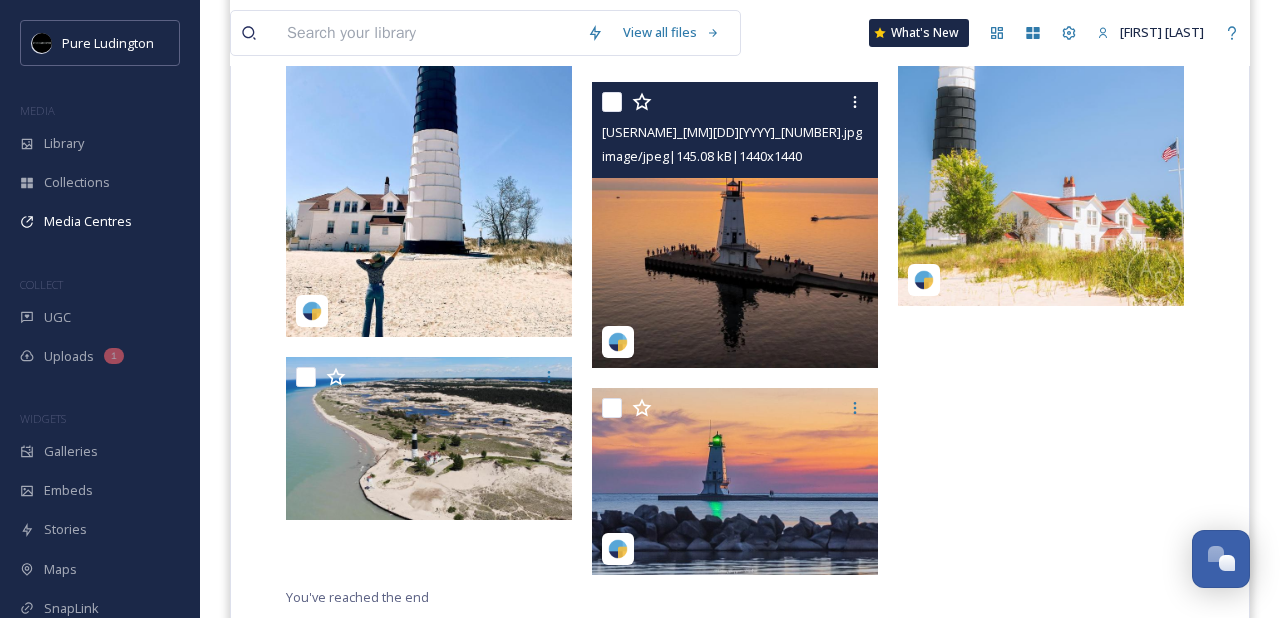 click at bounding box center [735, 225] 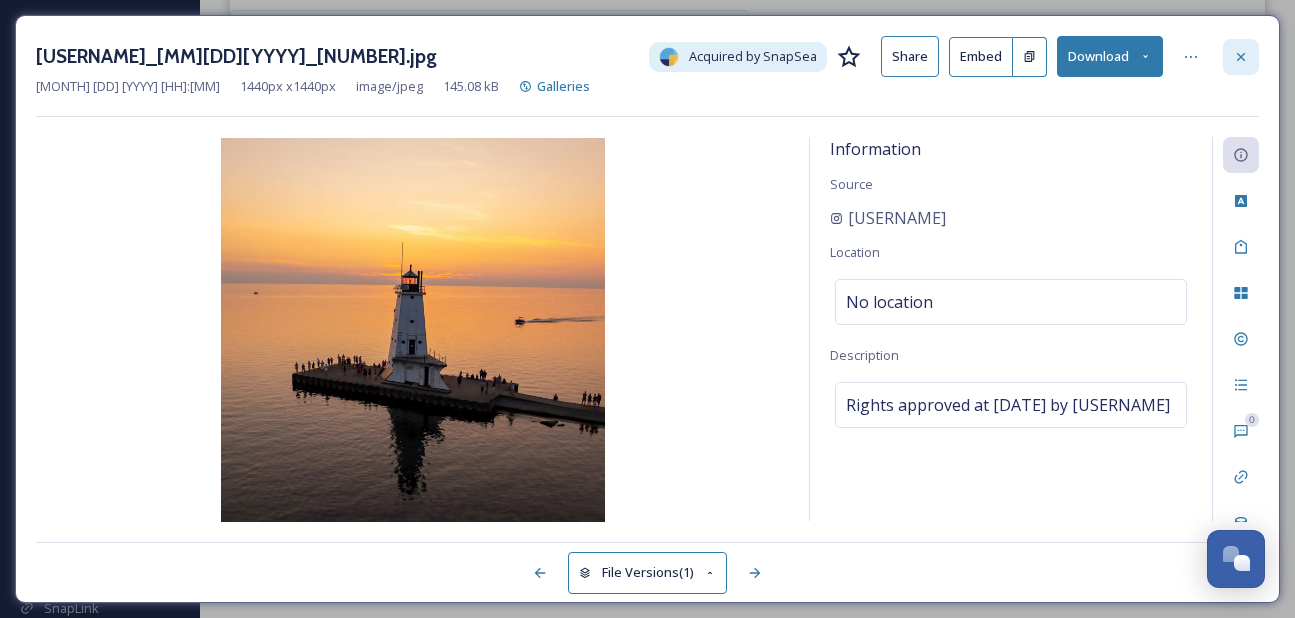 click at bounding box center (1241, 57) 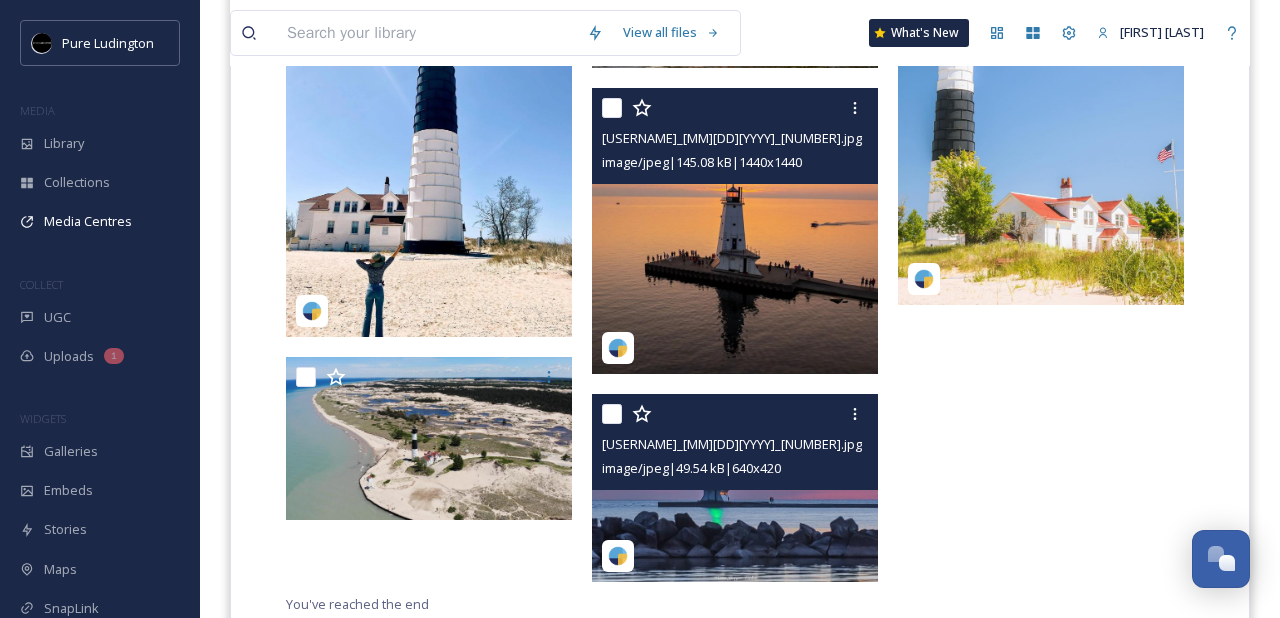 click at bounding box center (735, 488) 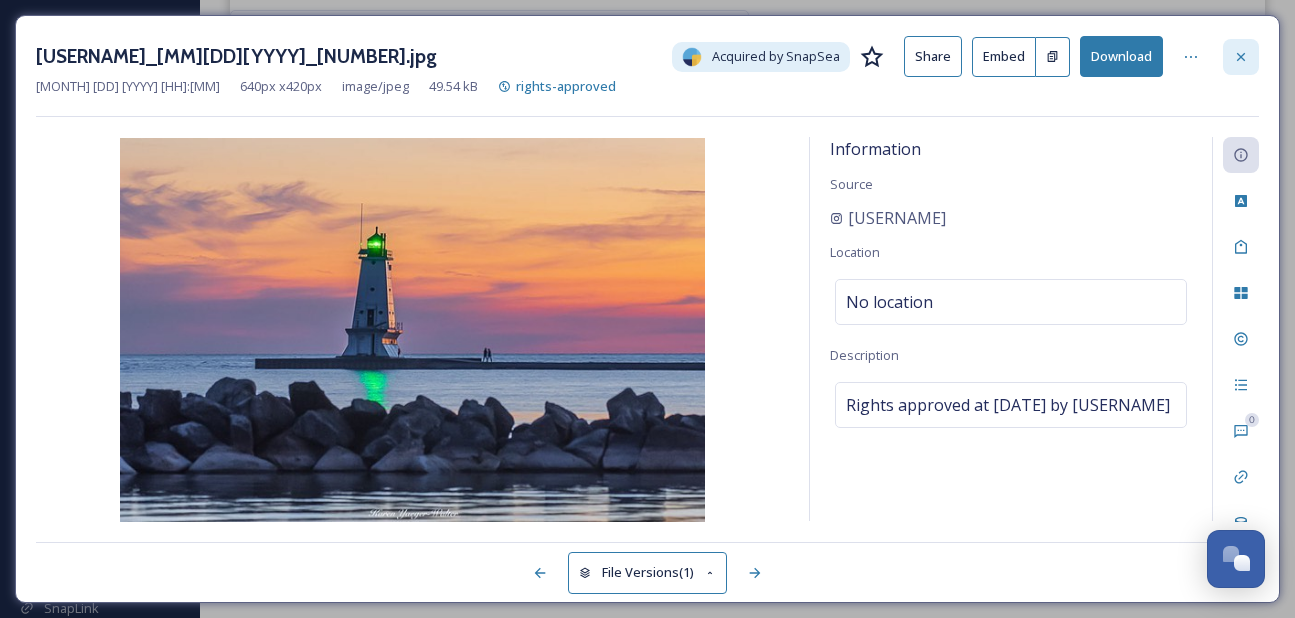 click 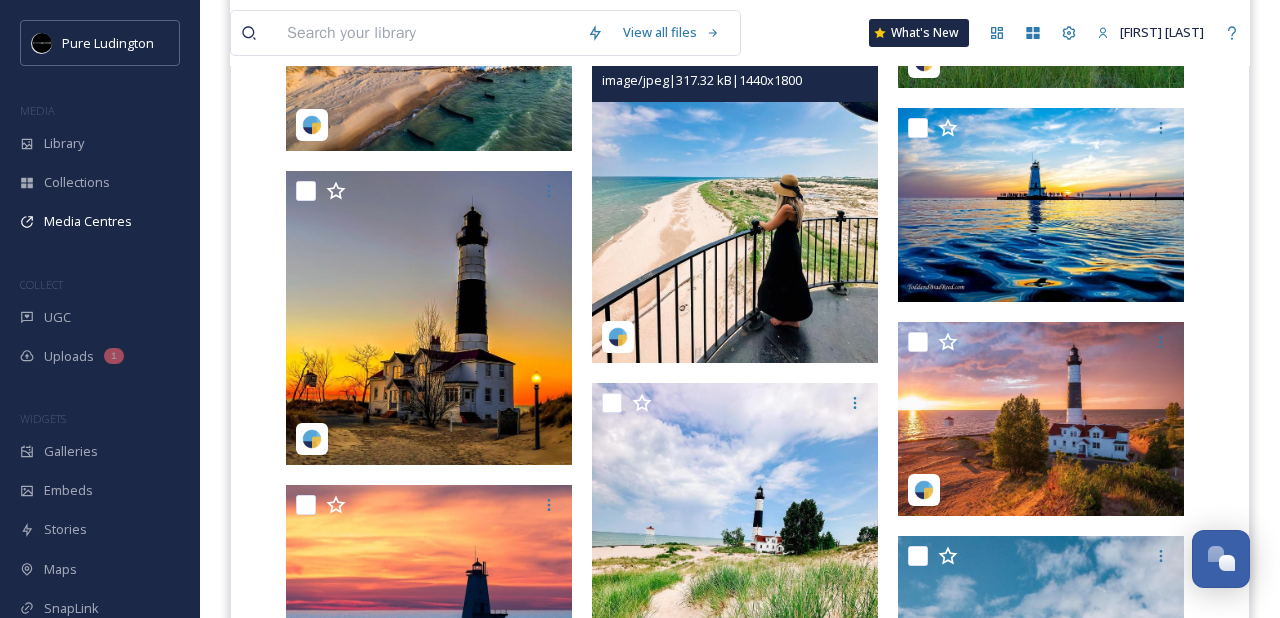 scroll, scrollTop: 977, scrollLeft: 0, axis: vertical 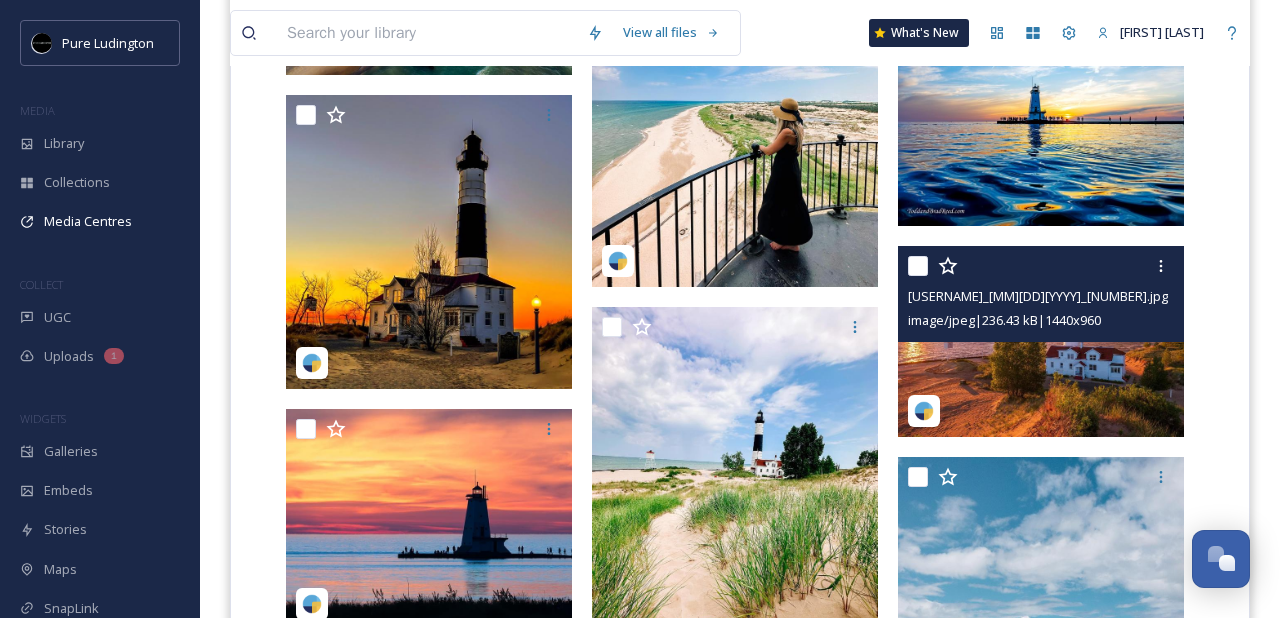 click at bounding box center (1041, 341) 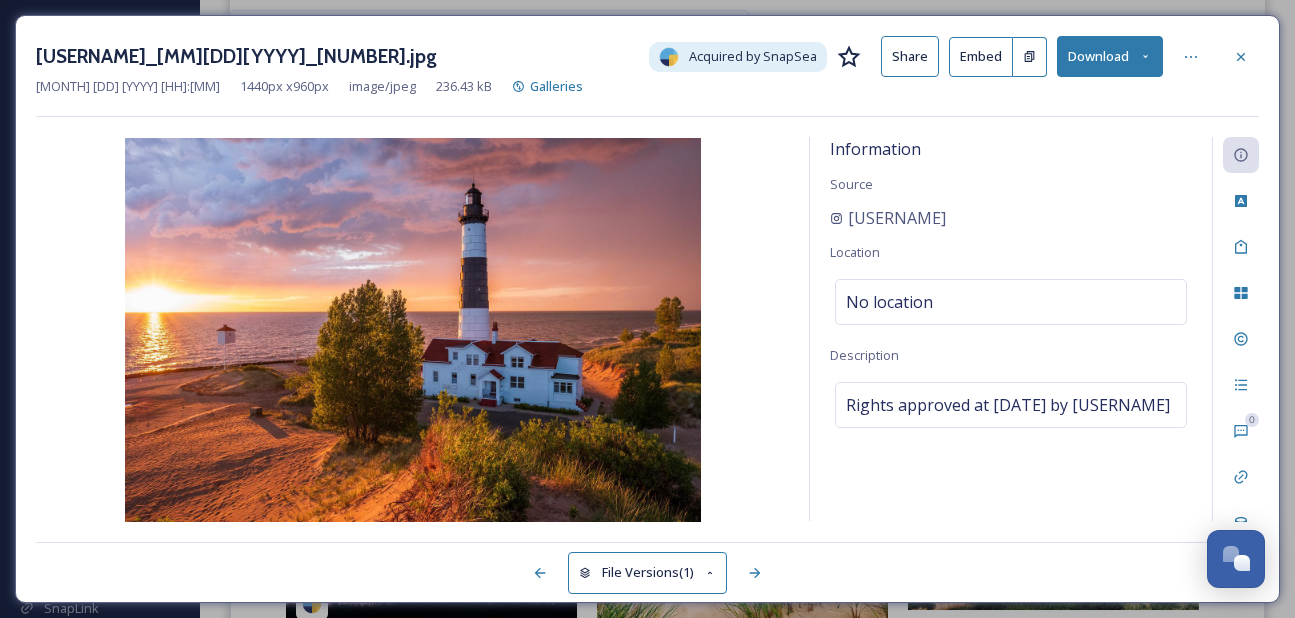 click on "Download" at bounding box center (1110, 56) 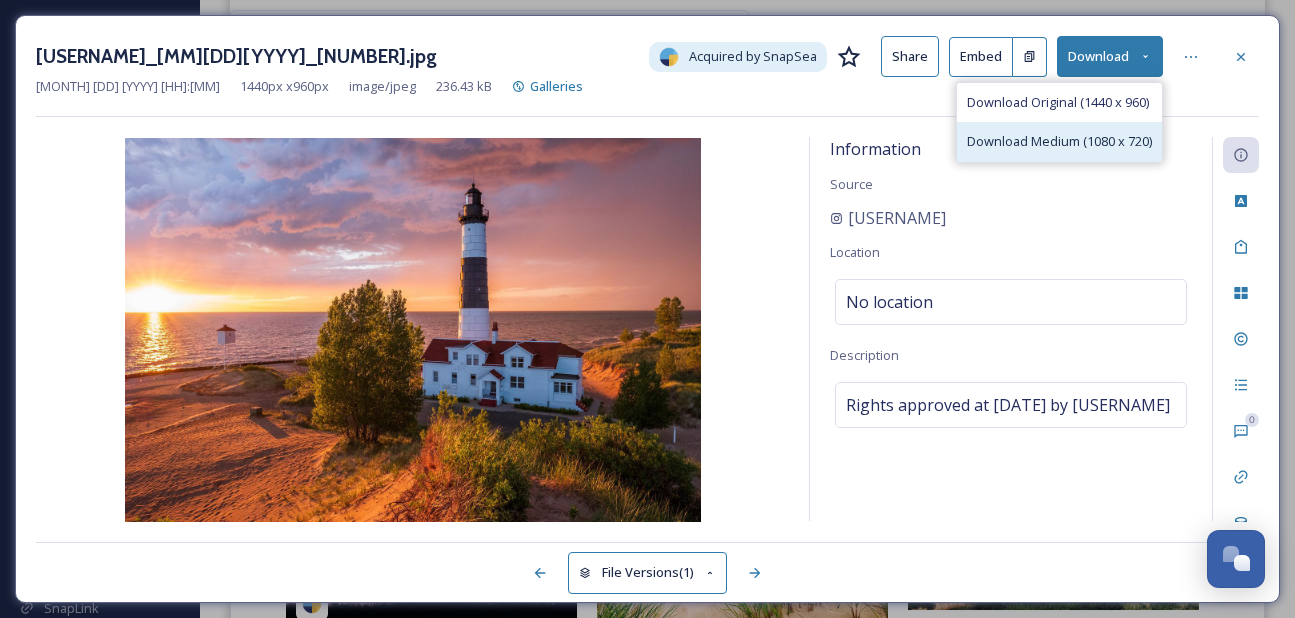 click on "Download Medium (1080 x 720)" at bounding box center [1059, 141] 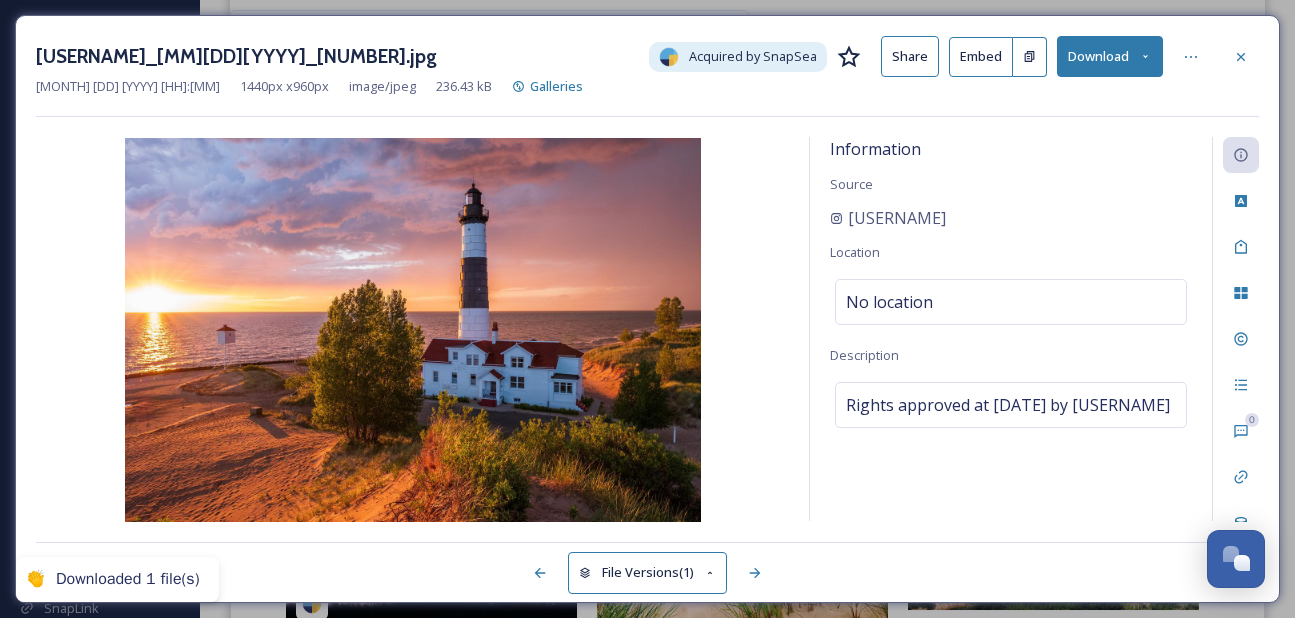 click on "Information Source [USERNAME] Location No location Description Rights approved at [DATE] by [USERNAME]" at bounding box center [1011, 329] 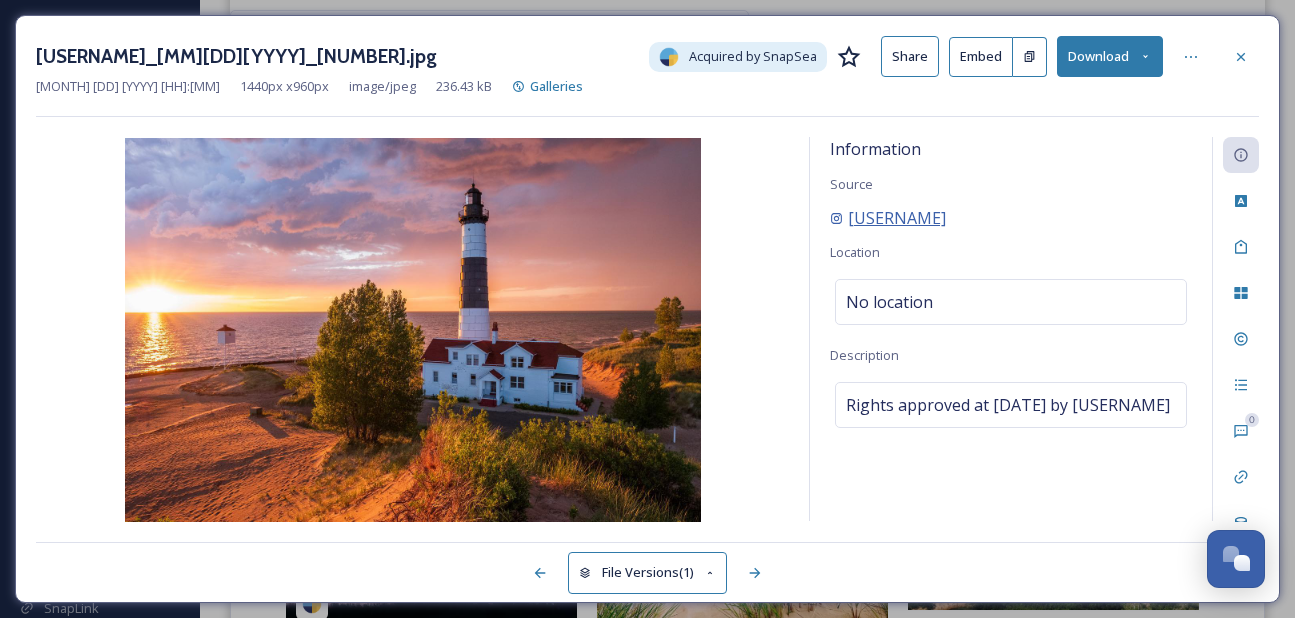 drag, startPoint x: 1015, startPoint y: 224, endPoint x: 849, endPoint y: 226, distance: 166.01205 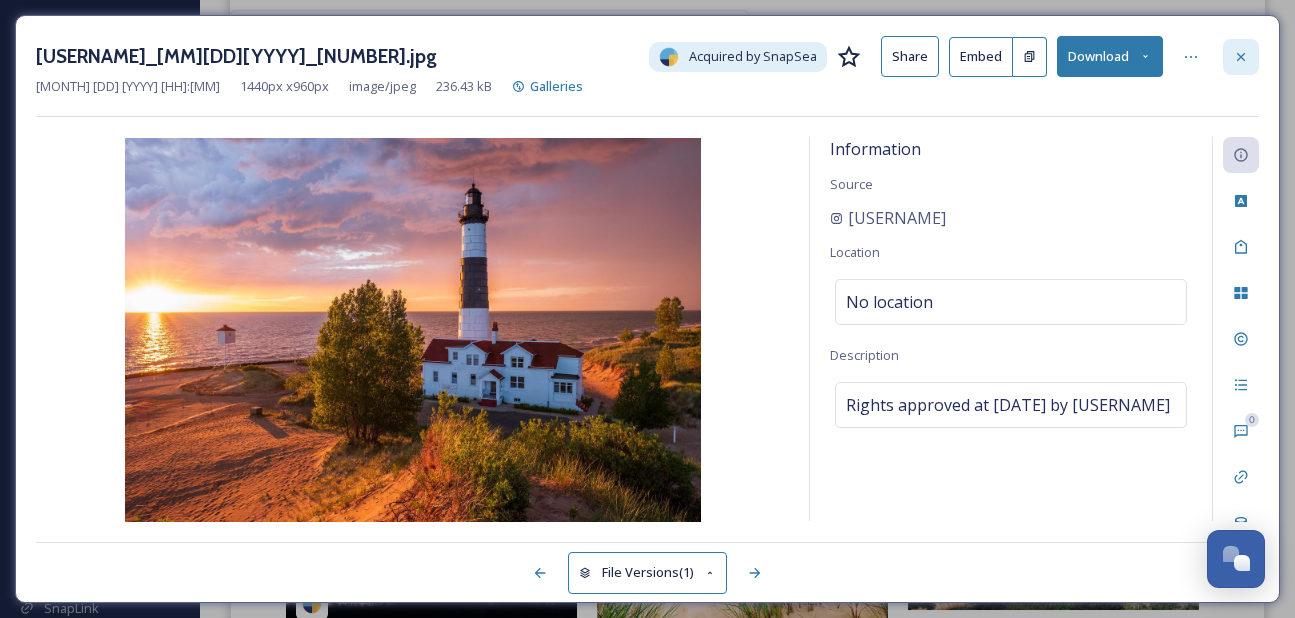 click 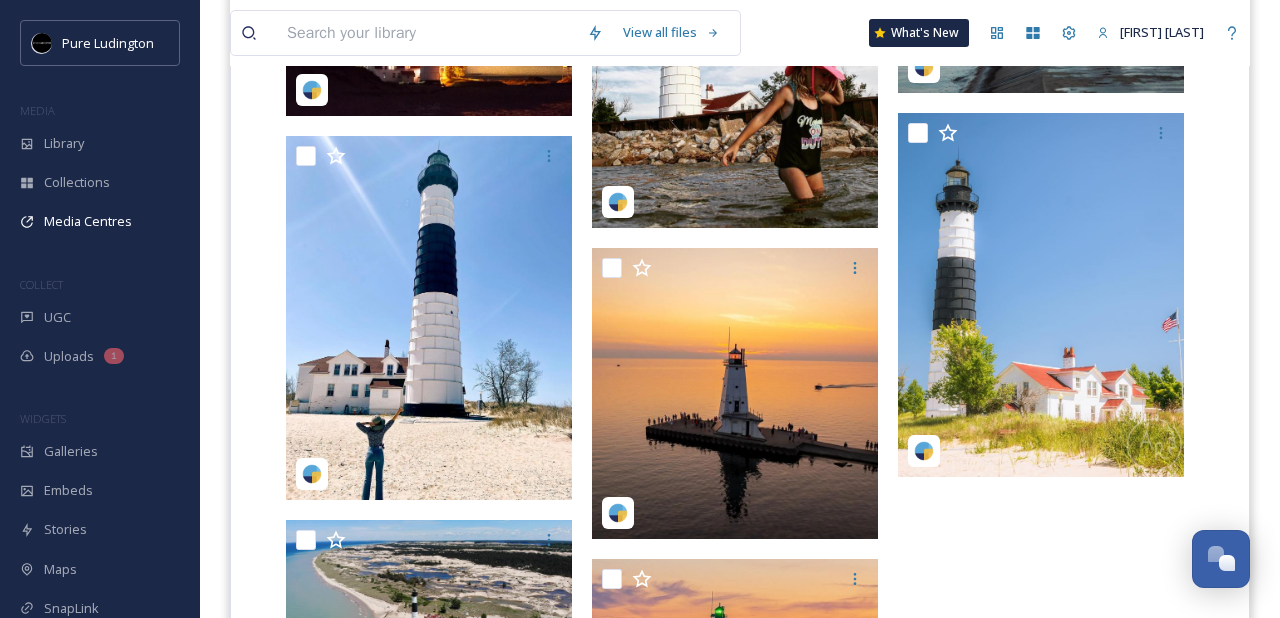 scroll, scrollTop: 2198, scrollLeft: 0, axis: vertical 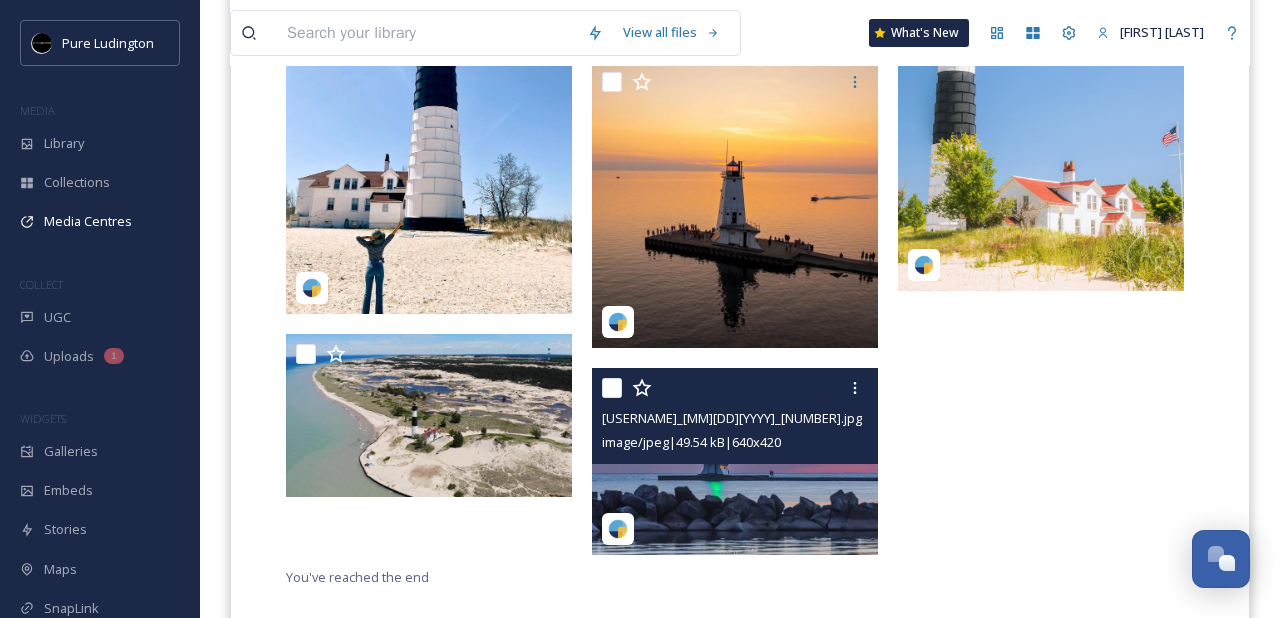 click on "image/jpeg  |  49.54 kB  |  640  x  420" at bounding box center [737, 442] 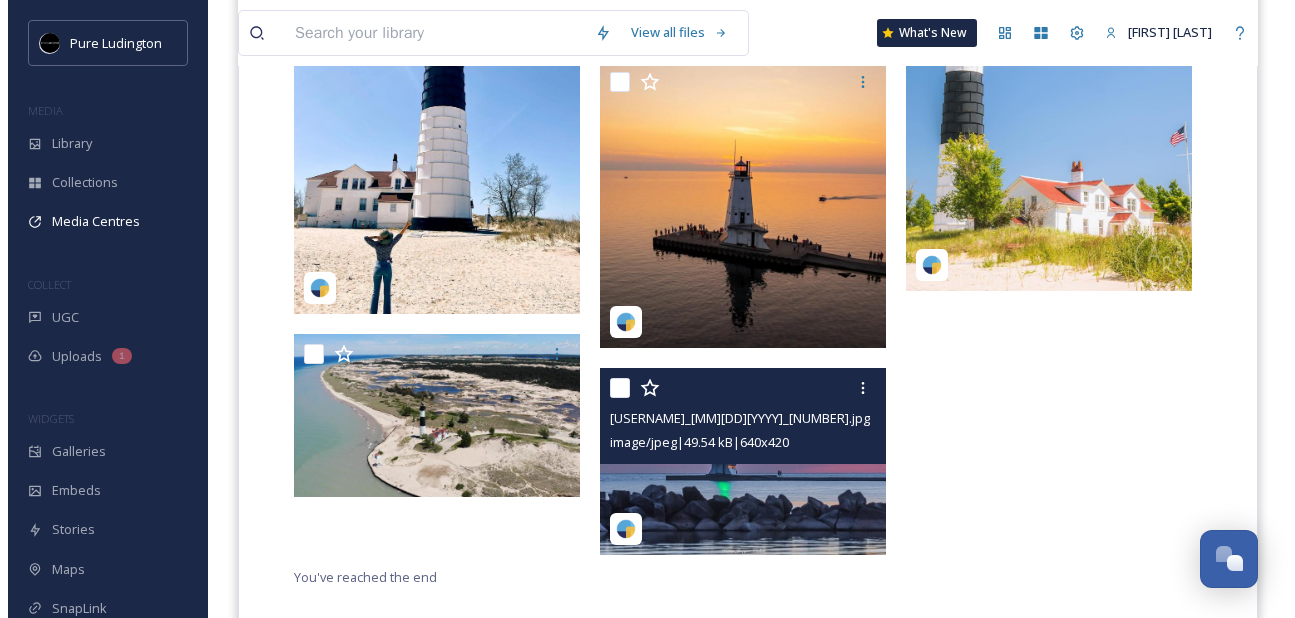 scroll, scrollTop: 2182, scrollLeft: 0, axis: vertical 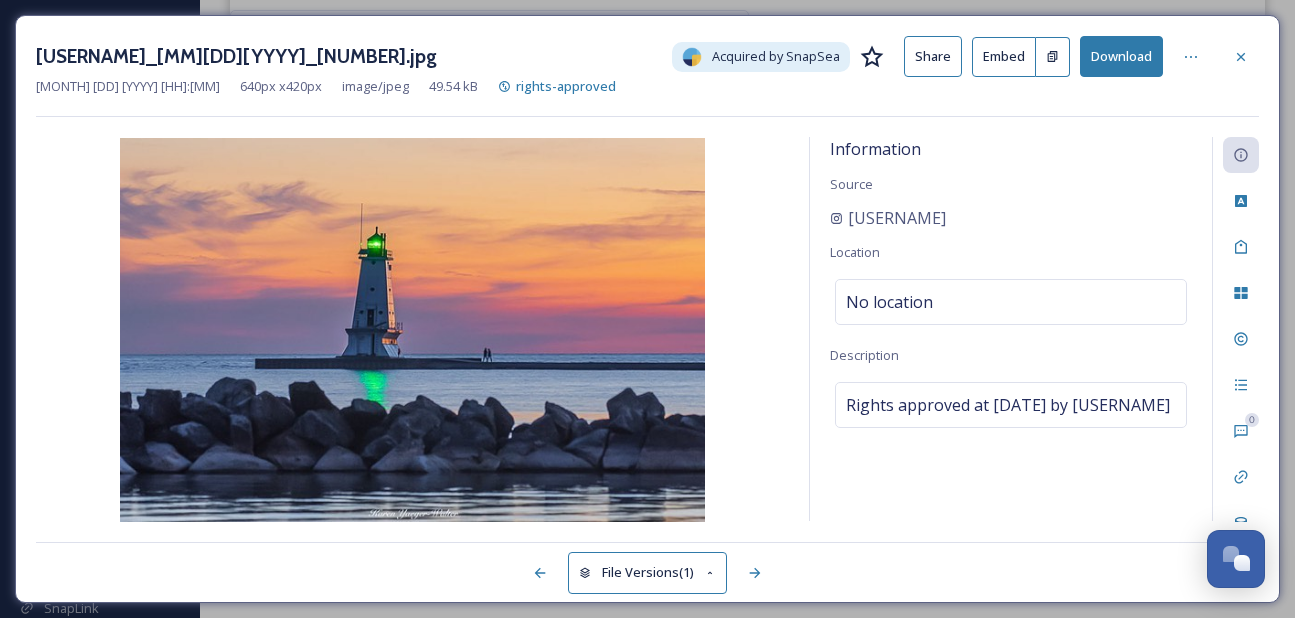 click on "Download" at bounding box center [1121, 56] 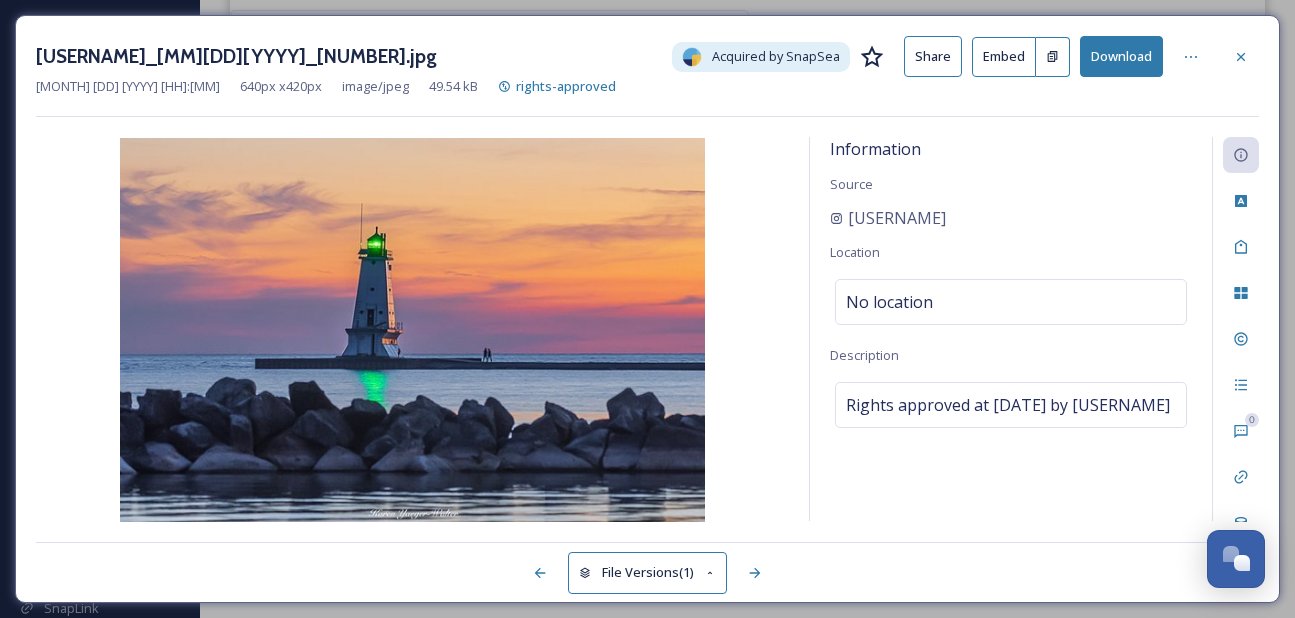 scroll, scrollTop: 2191, scrollLeft: 0, axis: vertical 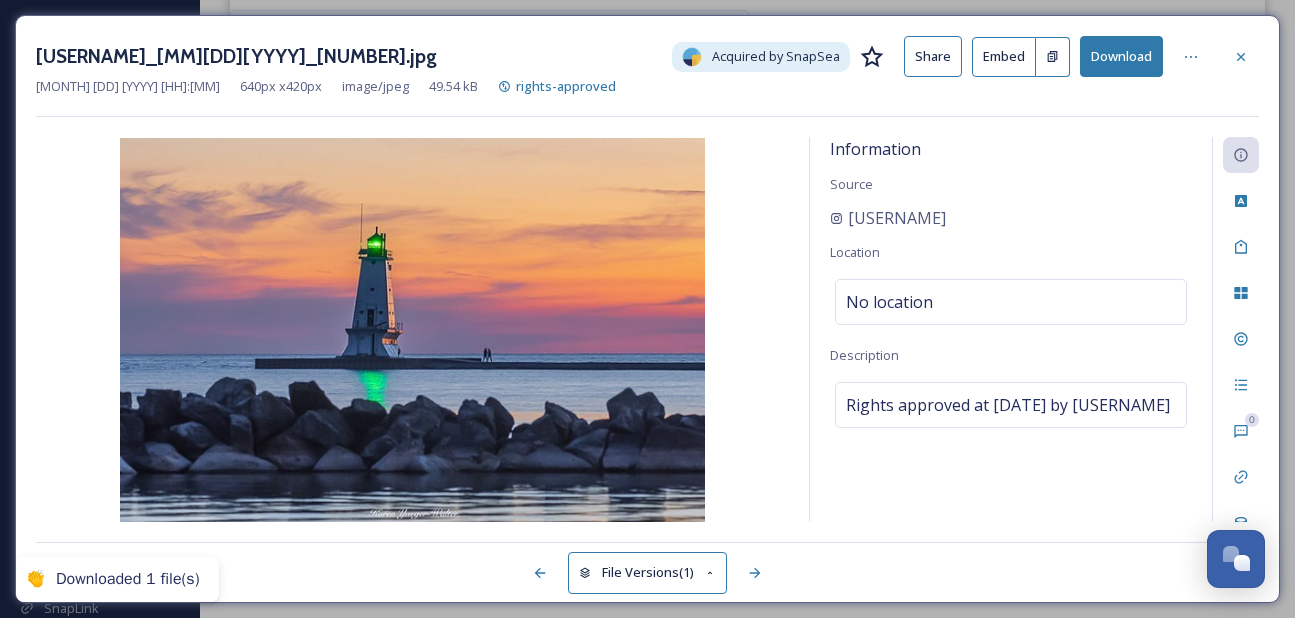 click on "Download" at bounding box center [1121, 56] 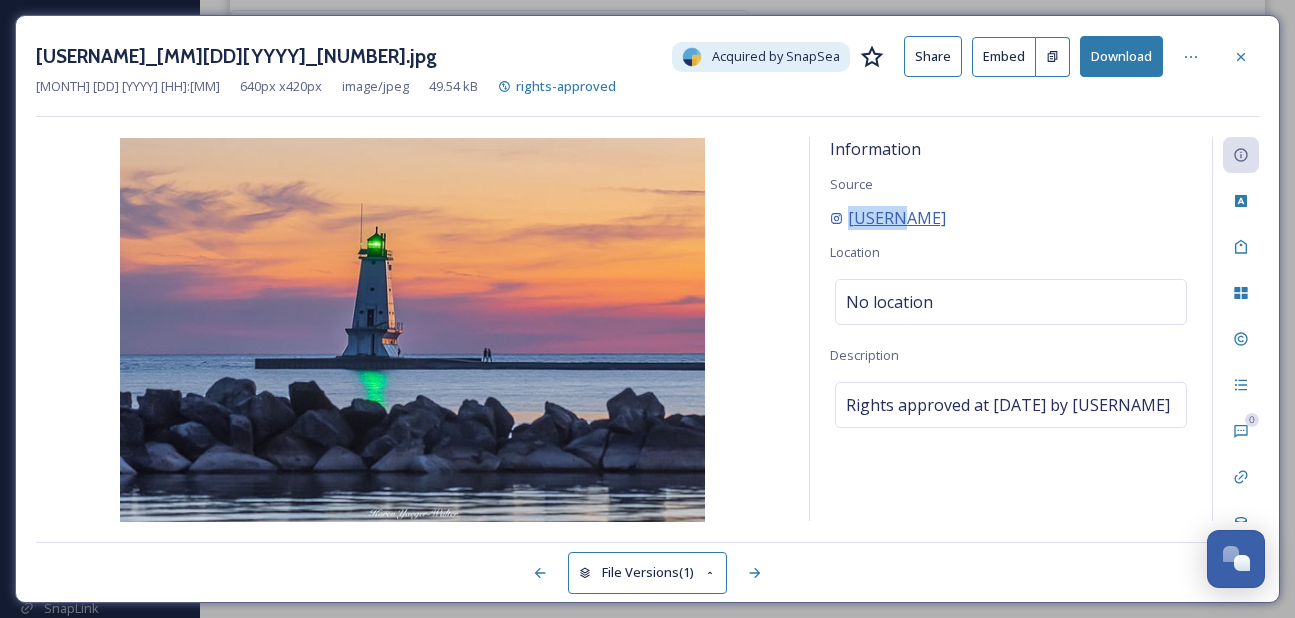 drag, startPoint x: 914, startPoint y: 219, endPoint x: 845, endPoint y: 217, distance: 69.02898 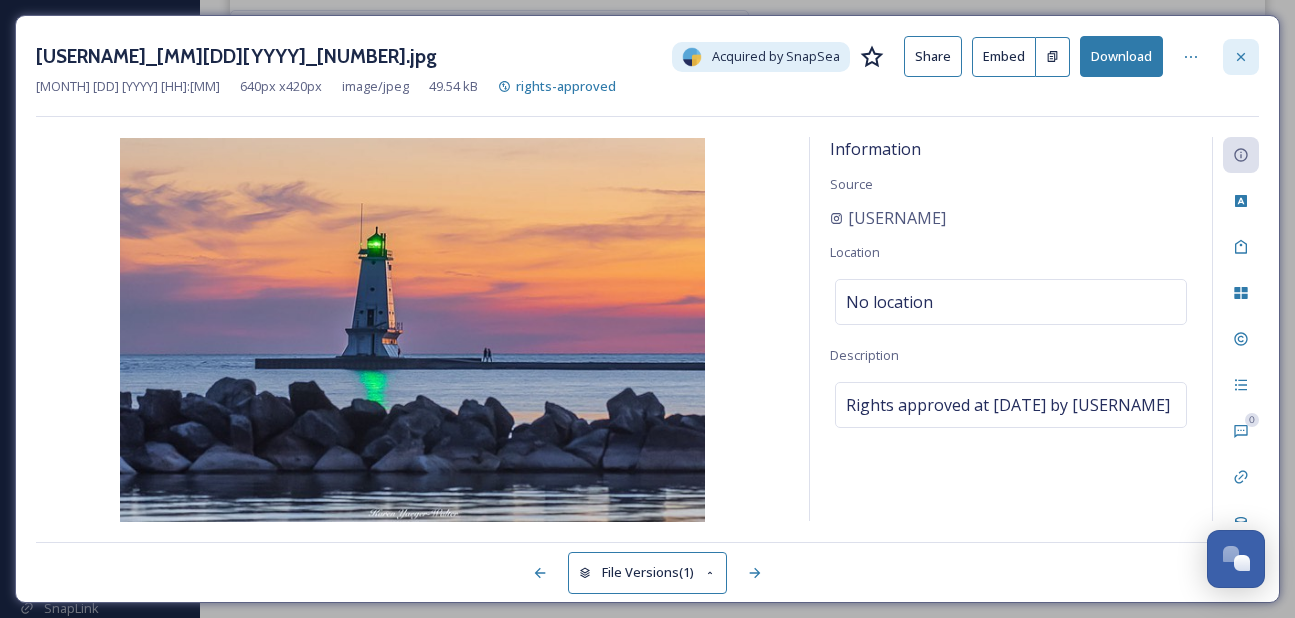 click 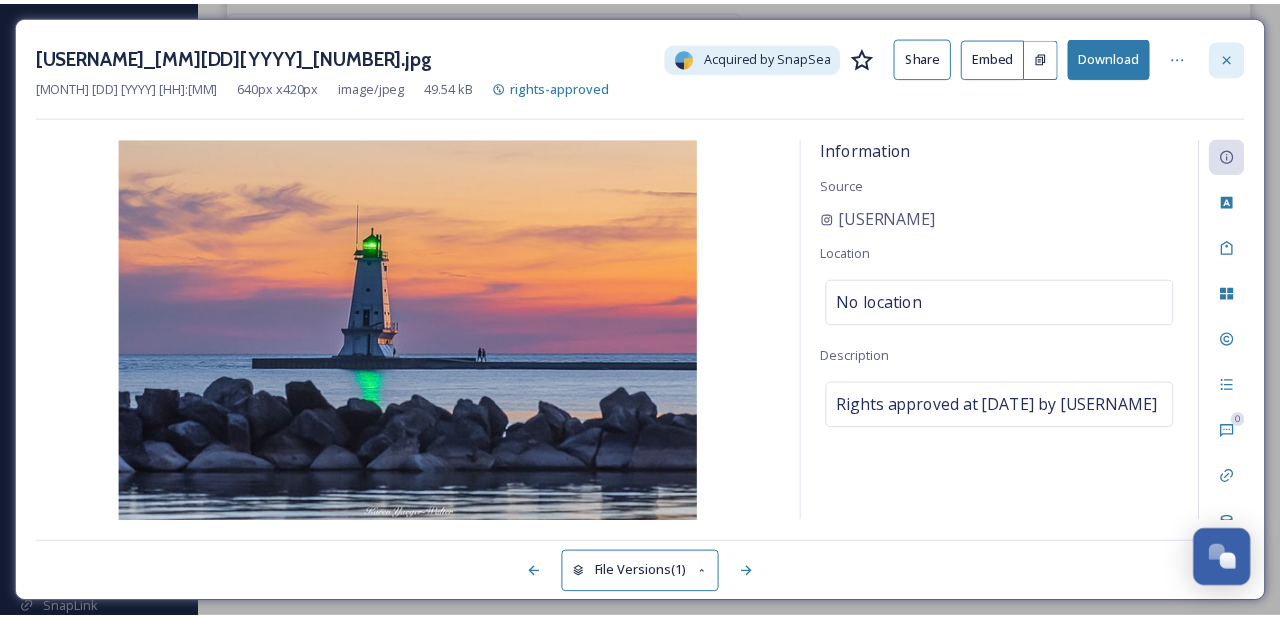 scroll, scrollTop: 2191, scrollLeft: 0, axis: vertical 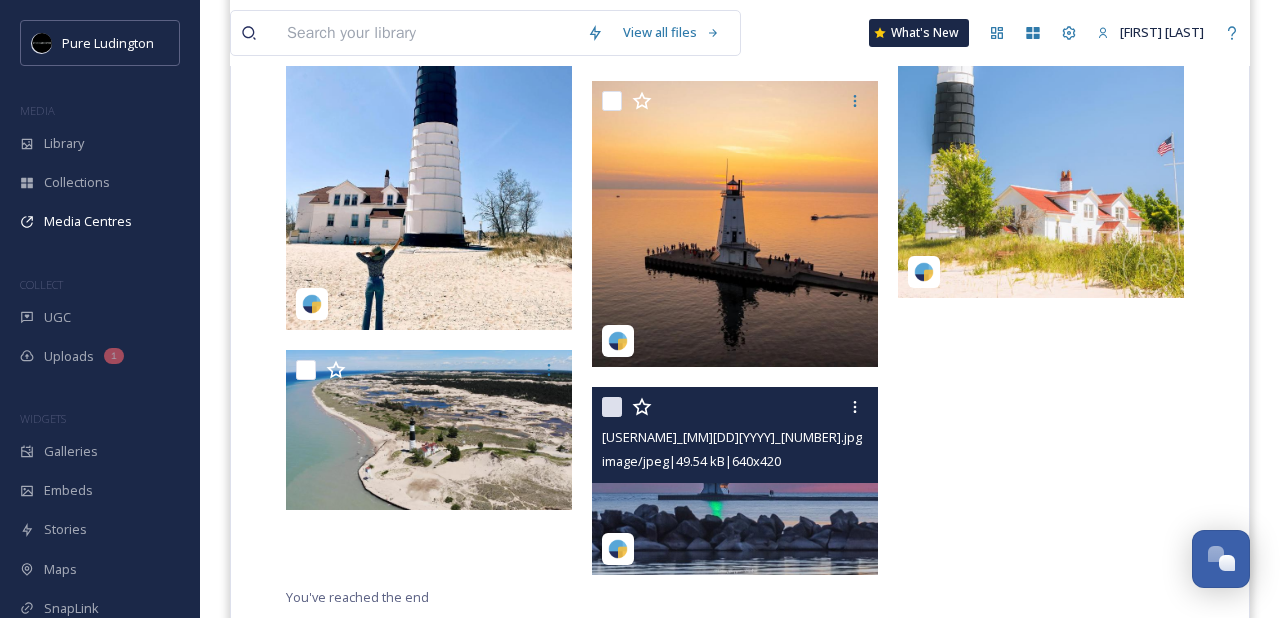 click at bounding box center [434, -505] 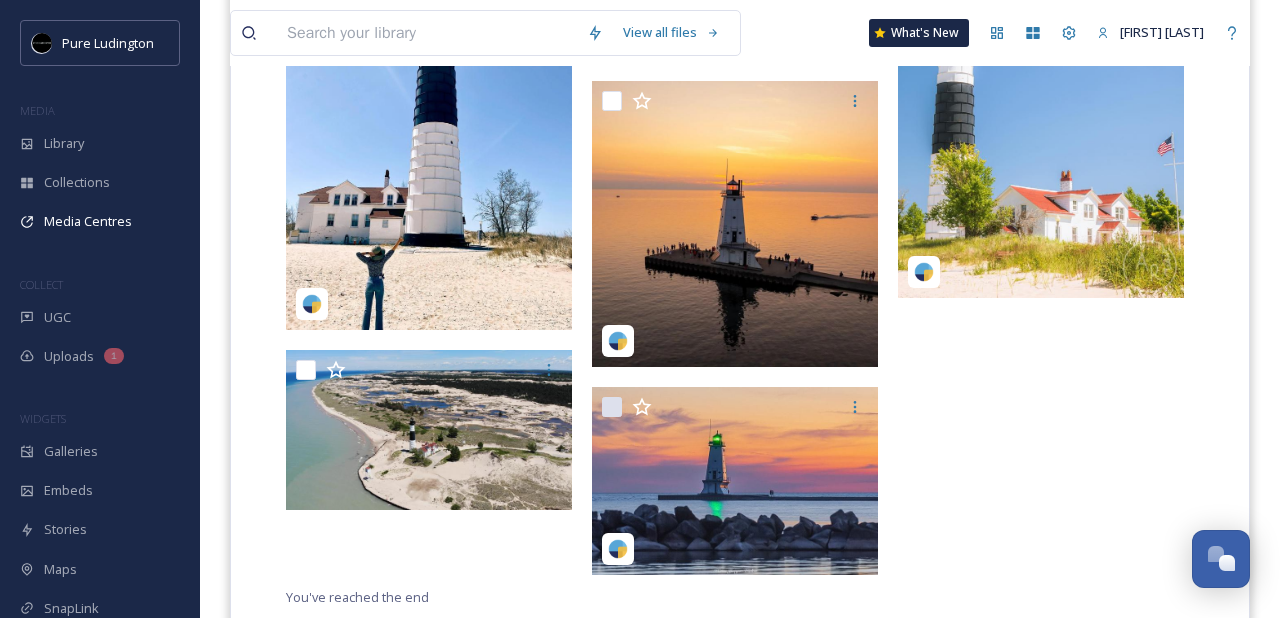 click on "[USERNAME]_[MM][DD][YYYY]_[NUMBER].jpg image/jpeg  |  [SIZE]  |  [WIDTH]  x  [HEIGHT]" at bounding box center [1046, -505] 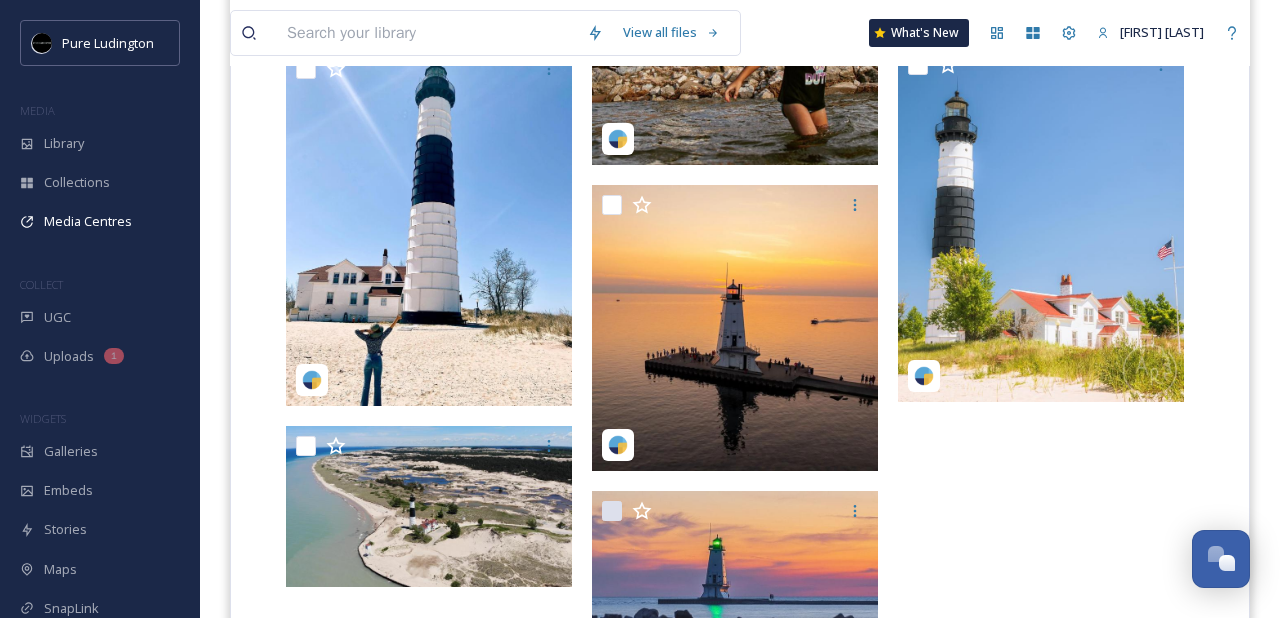 scroll, scrollTop: 2232, scrollLeft: 0, axis: vertical 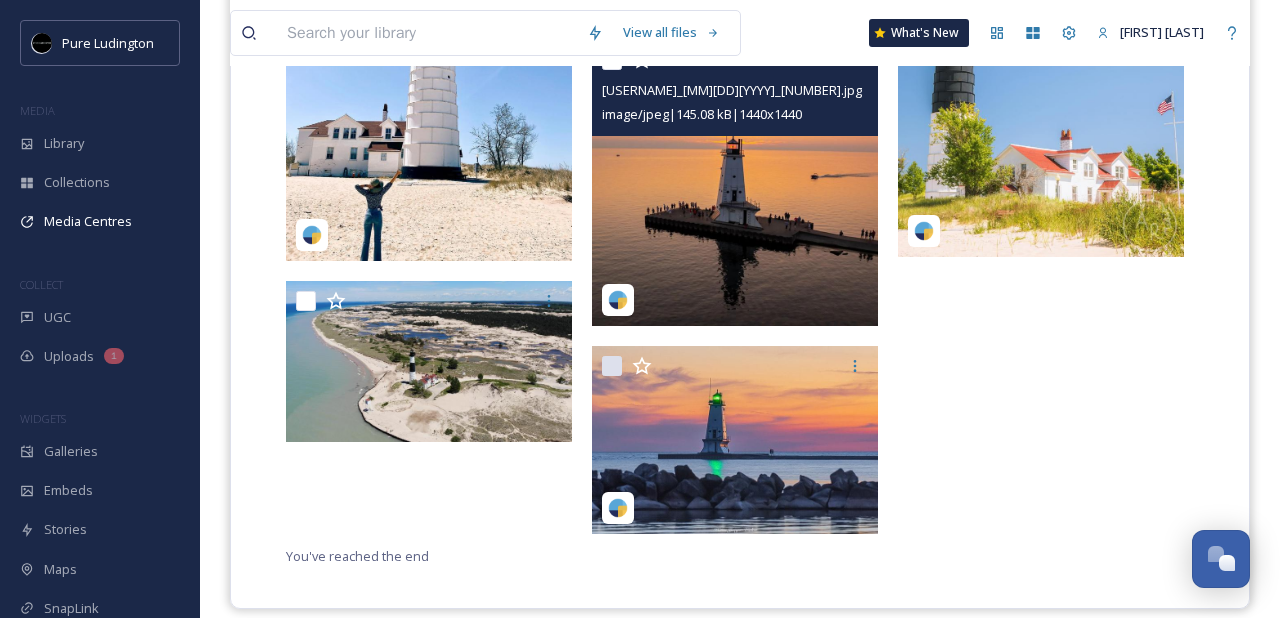 click at bounding box center (735, 183) 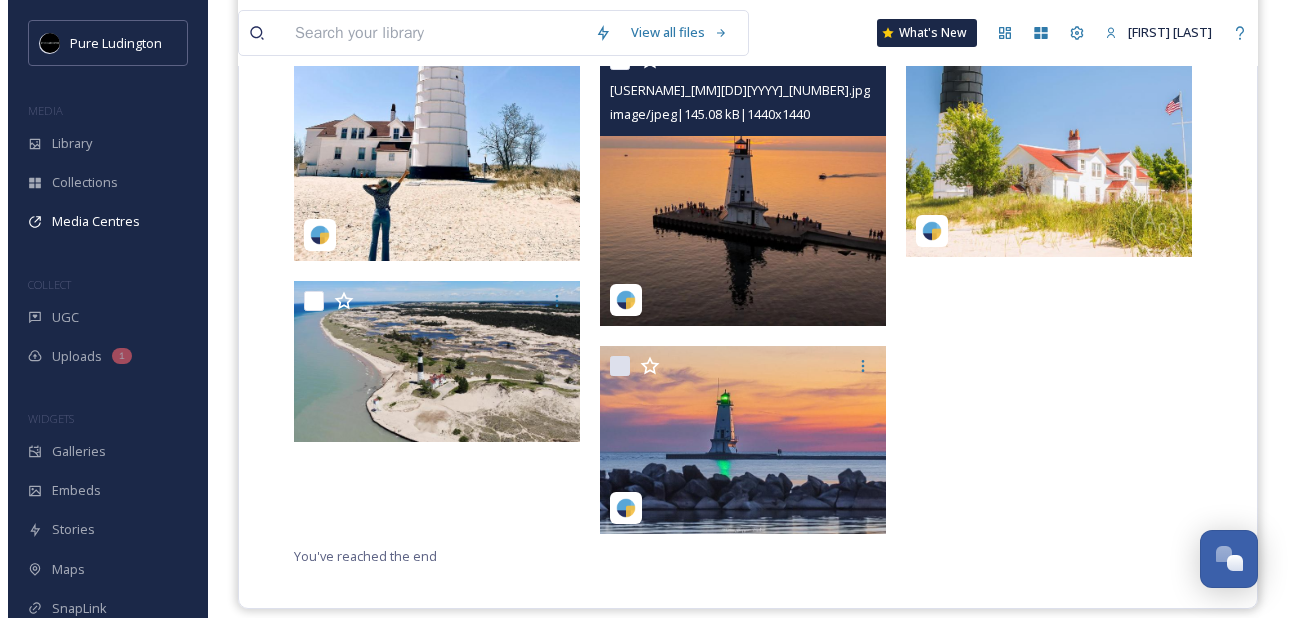 scroll, scrollTop: 2161, scrollLeft: 0, axis: vertical 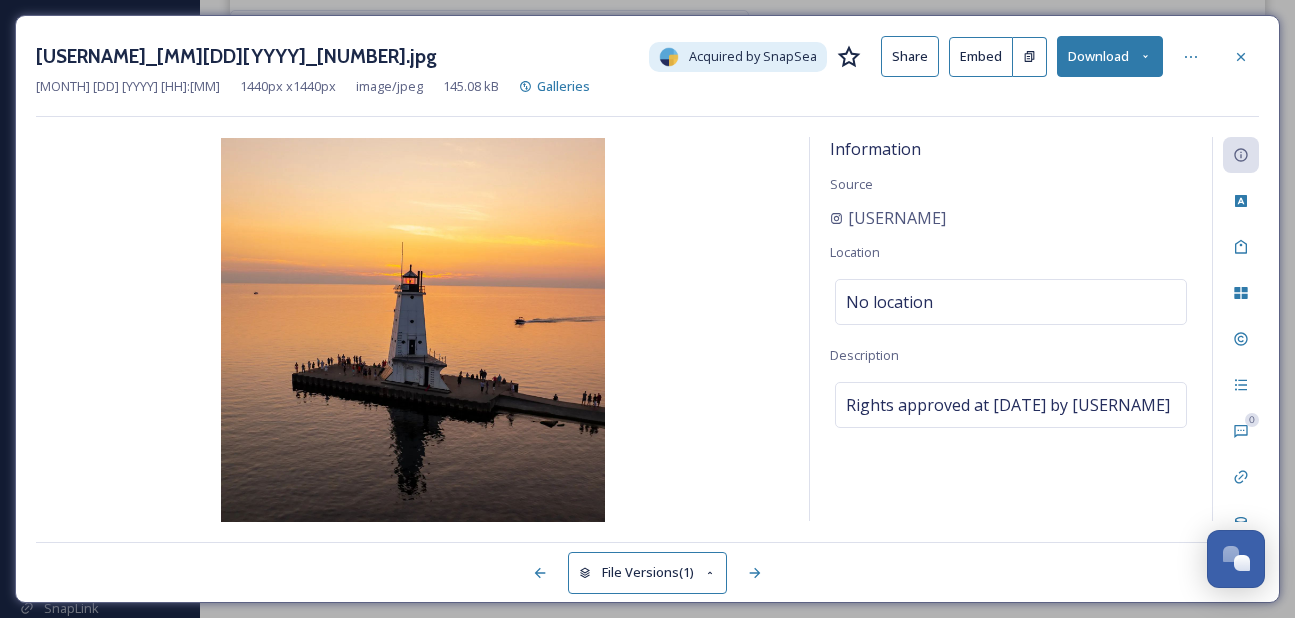 click 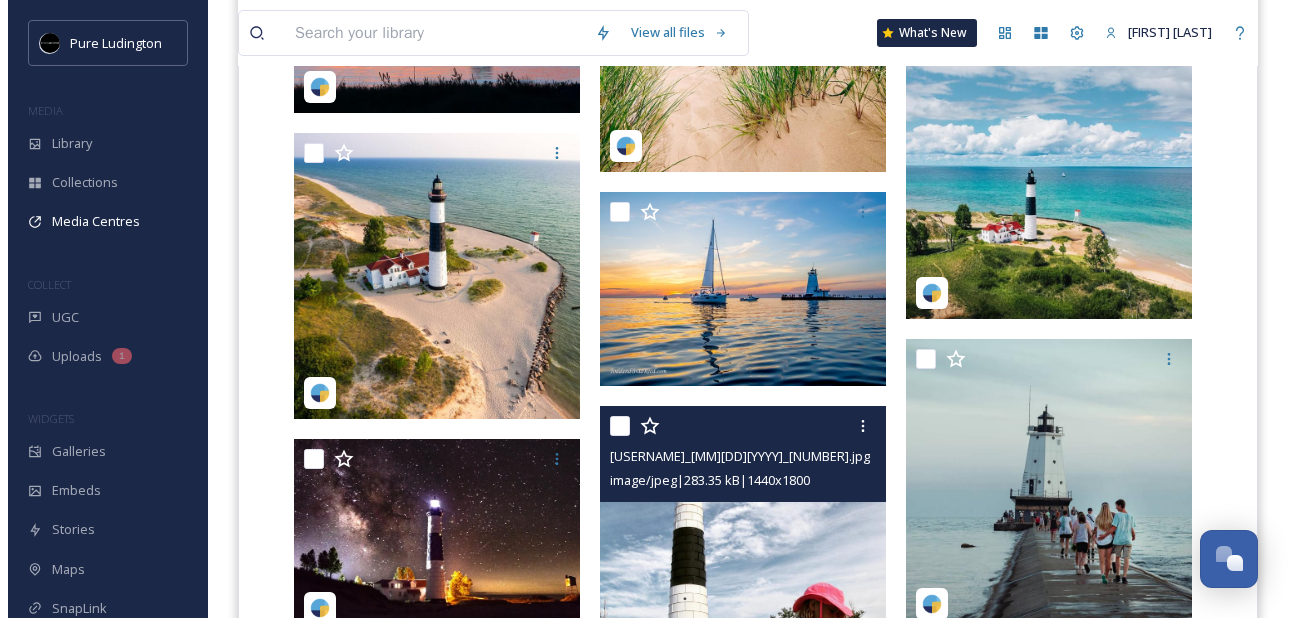 scroll, scrollTop: 1476, scrollLeft: 0, axis: vertical 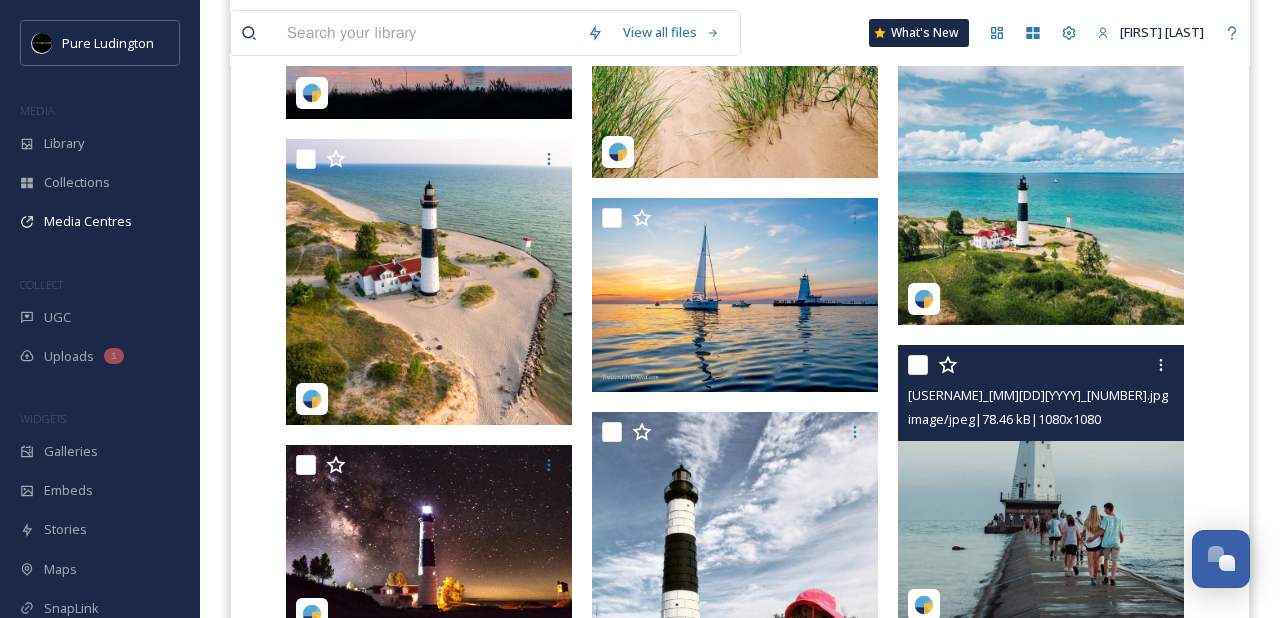 click at bounding box center (1041, 488) 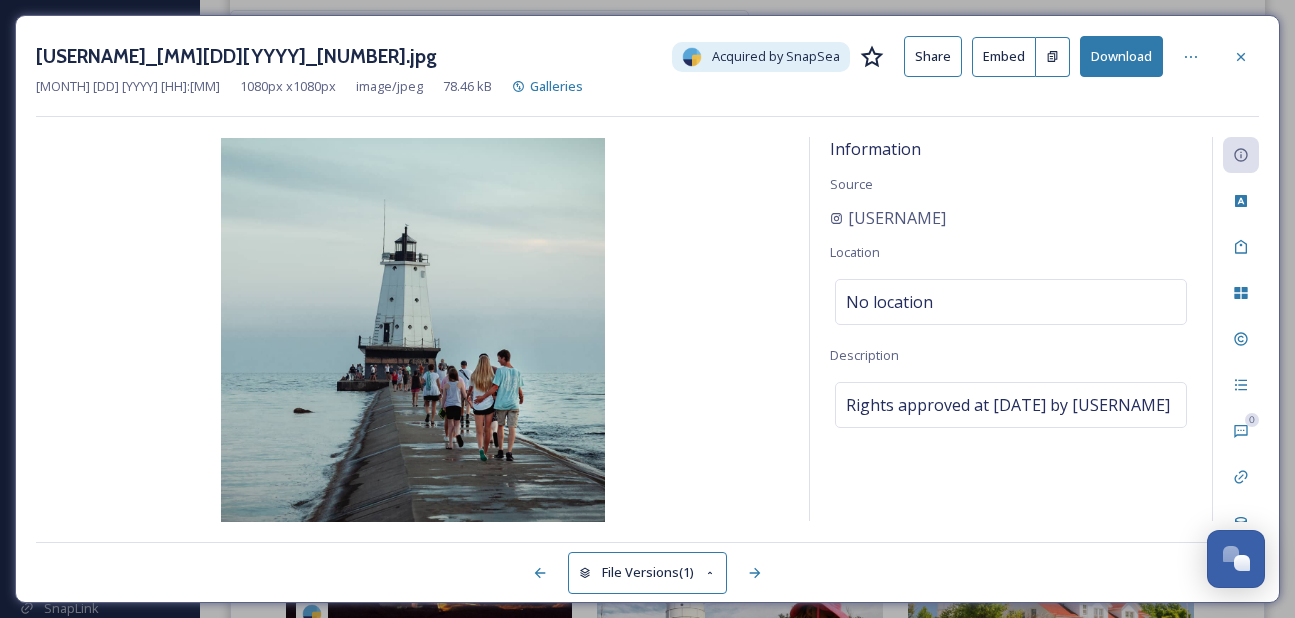click on "Download" at bounding box center [1121, 56] 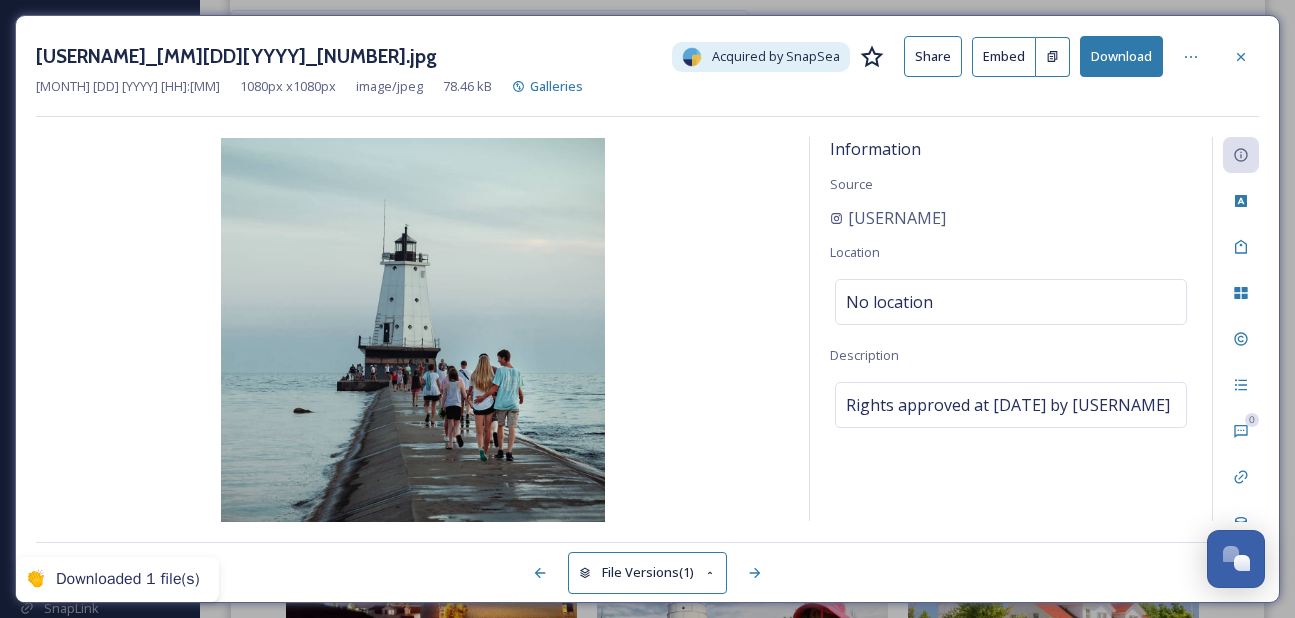 click on "Download" at bounding box center [1121, 56] 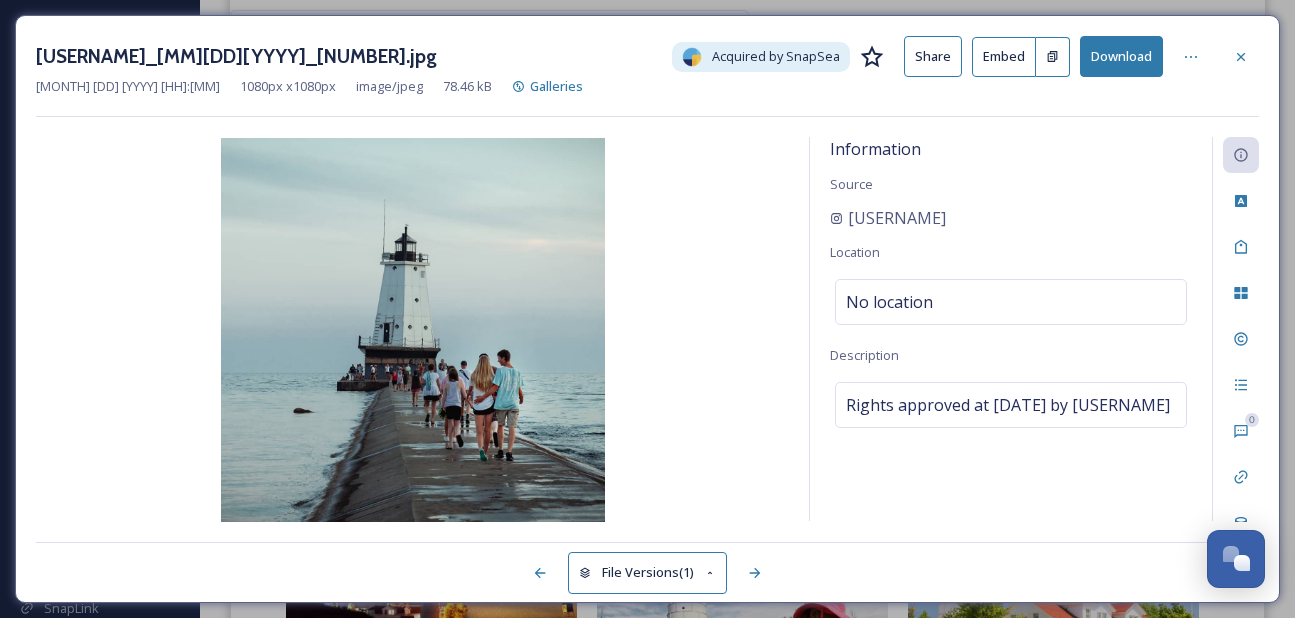 click on "Download" at bounding box center (1121, 56) 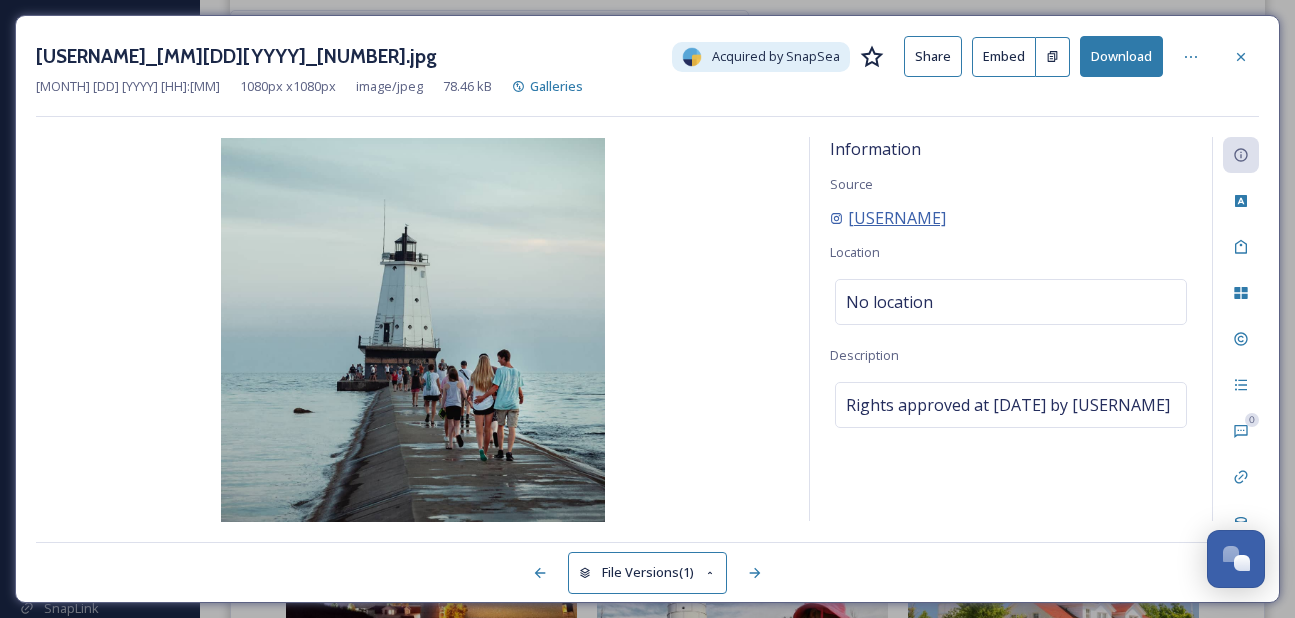drag, startPoint x: 971, startPoint y: 214, endPoint x: 845, endPoint y: 222, distance: 126.253716 